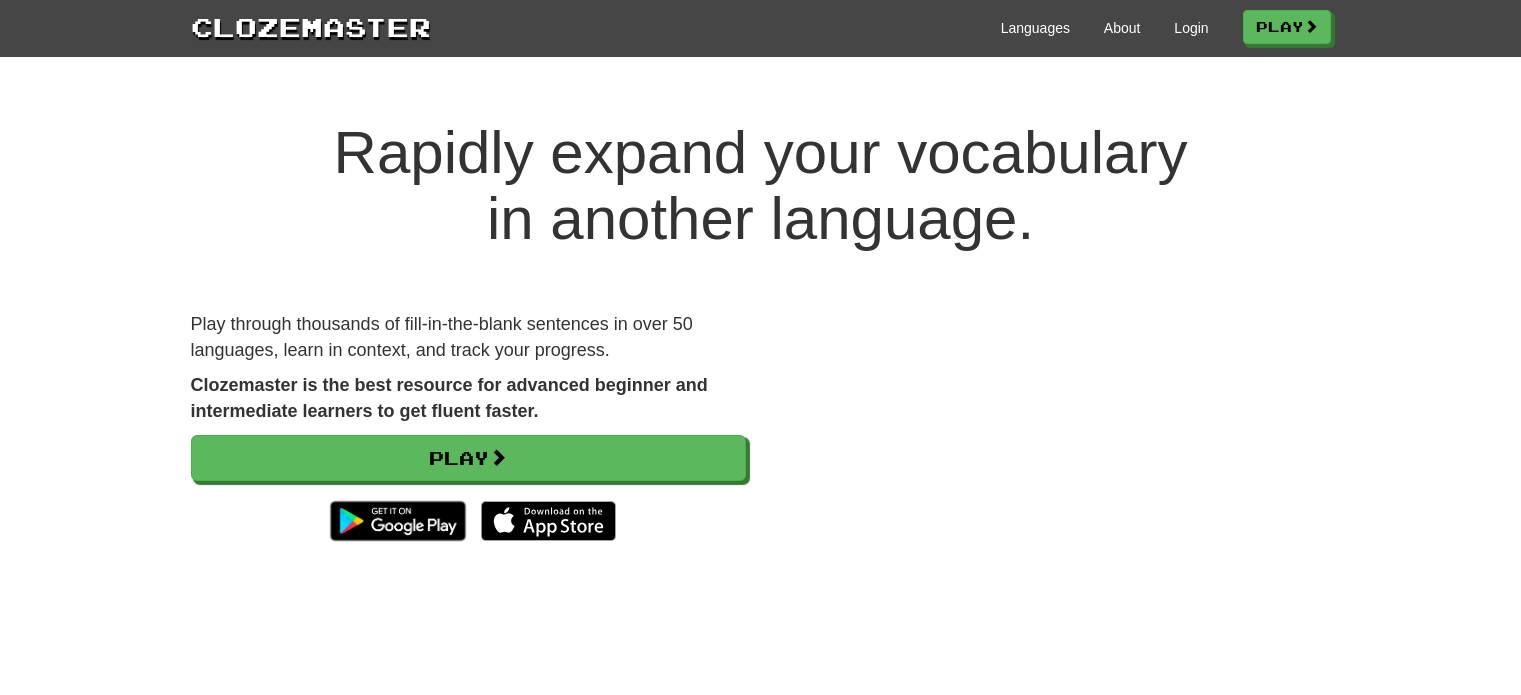 scroll, scrollTop: 0, scrollLeft: 0, axis: both 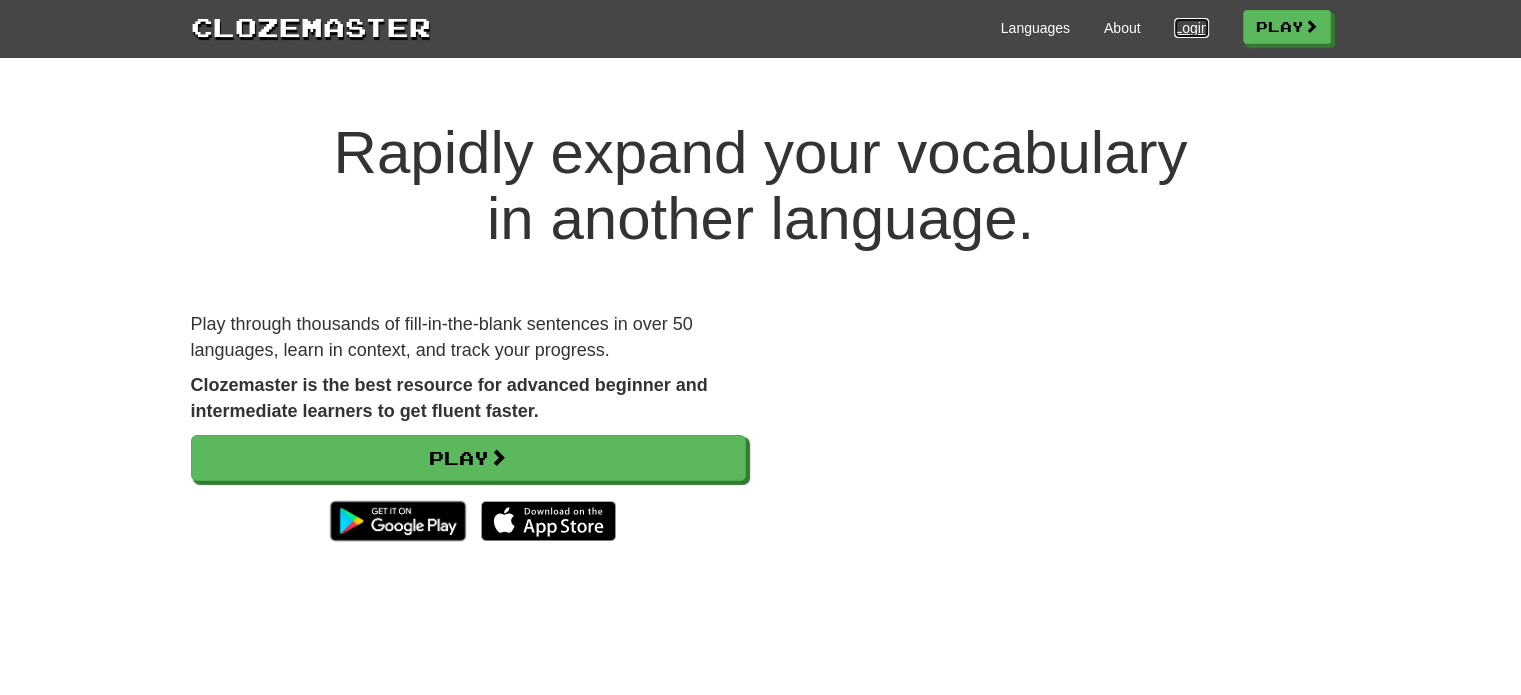 click on "Login" at bounding box center [1191, 28] 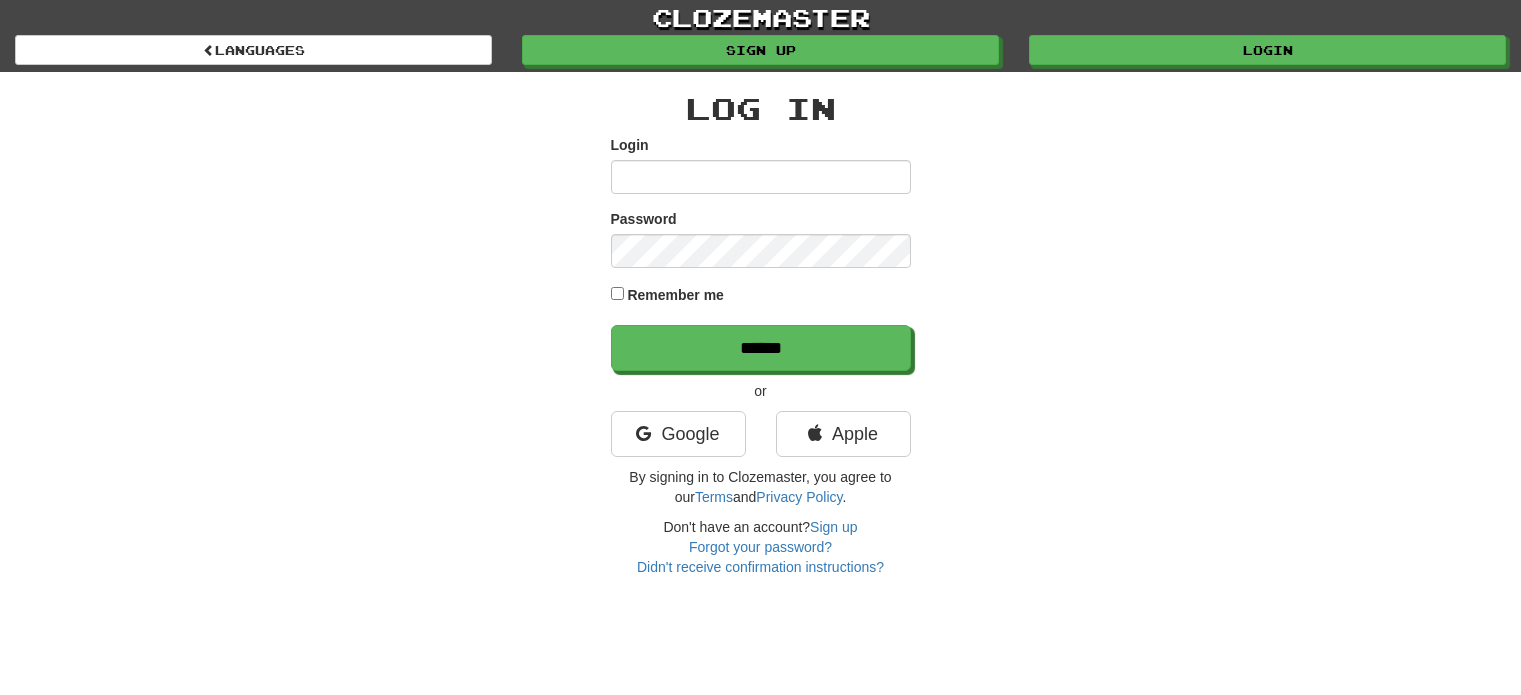 scroll, scrollTop: 0, scrollLeft: 0, axis: both 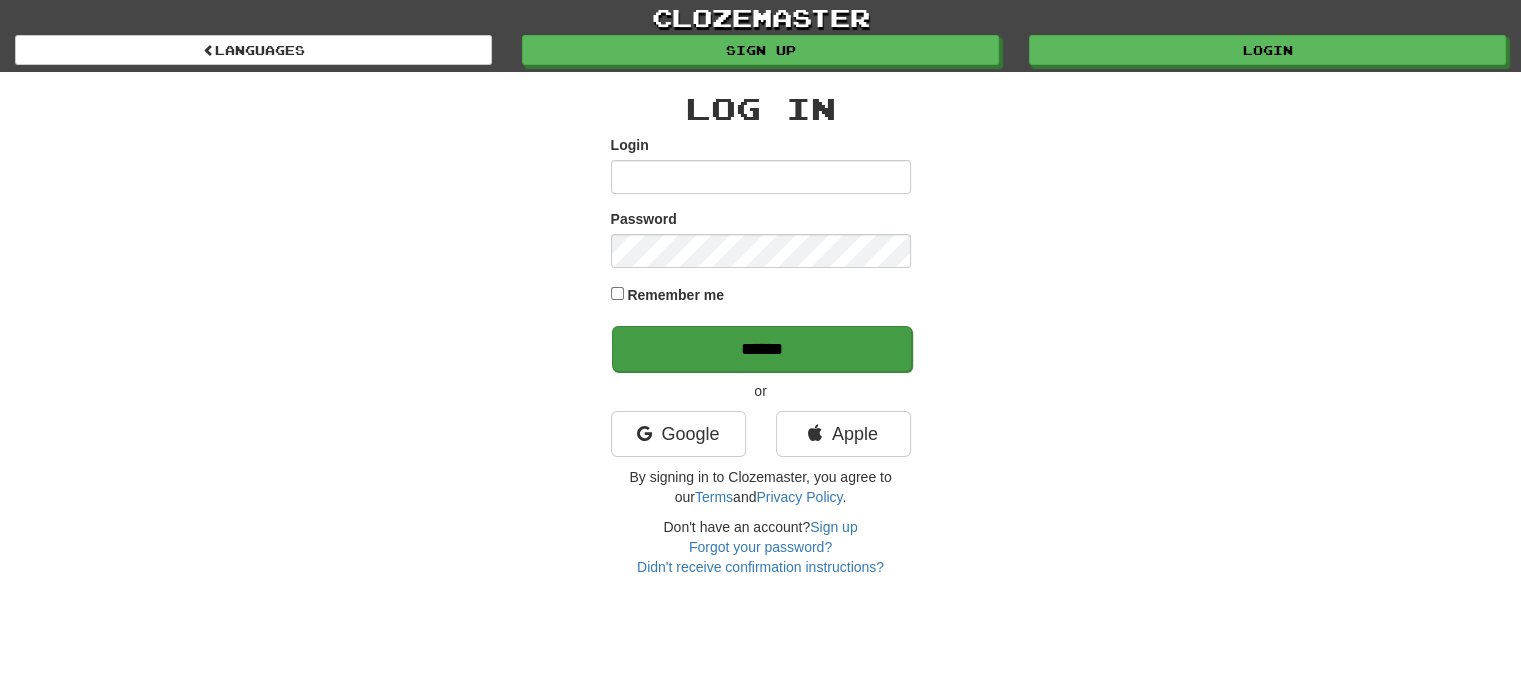 type on "**********" 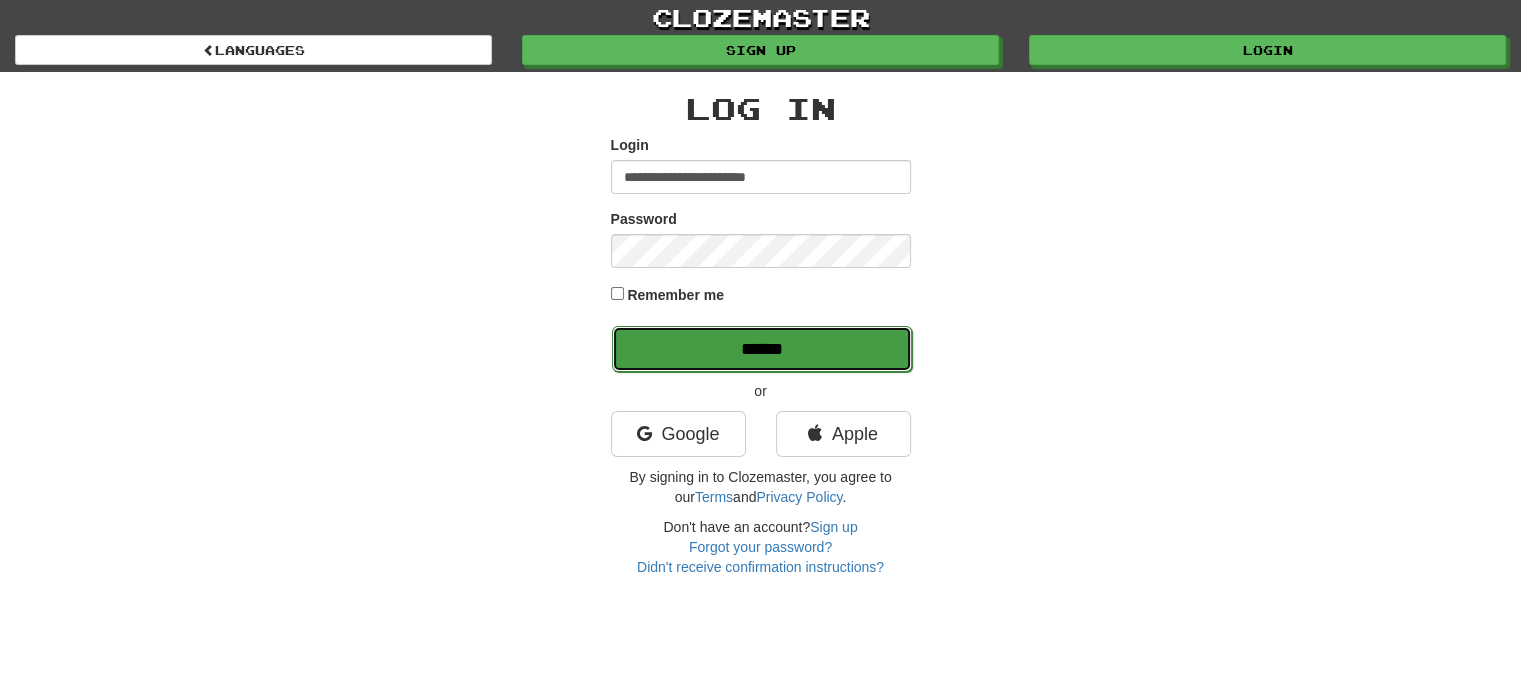click on "******" at bounding box center (762, 349) 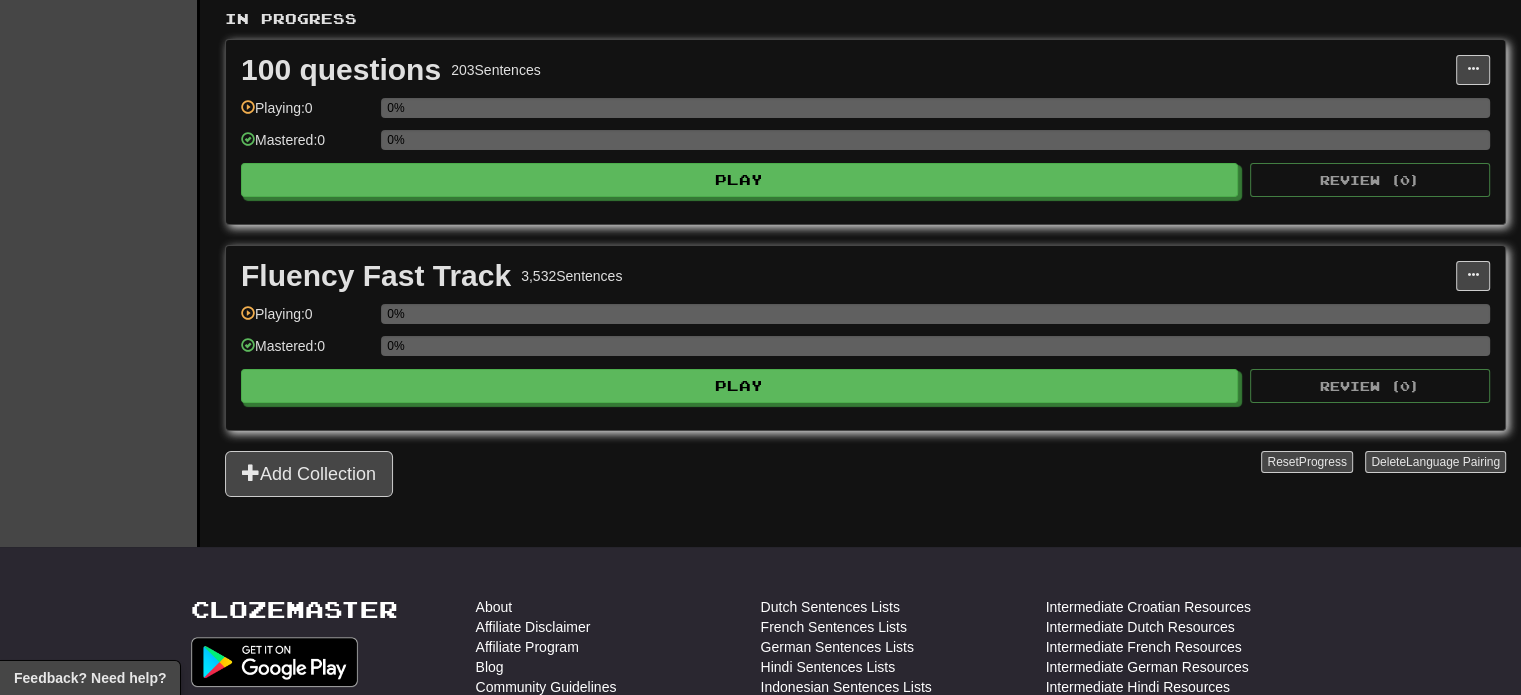 scroll, scrollTop: 400, scrollLeft: 0, axis: vertical 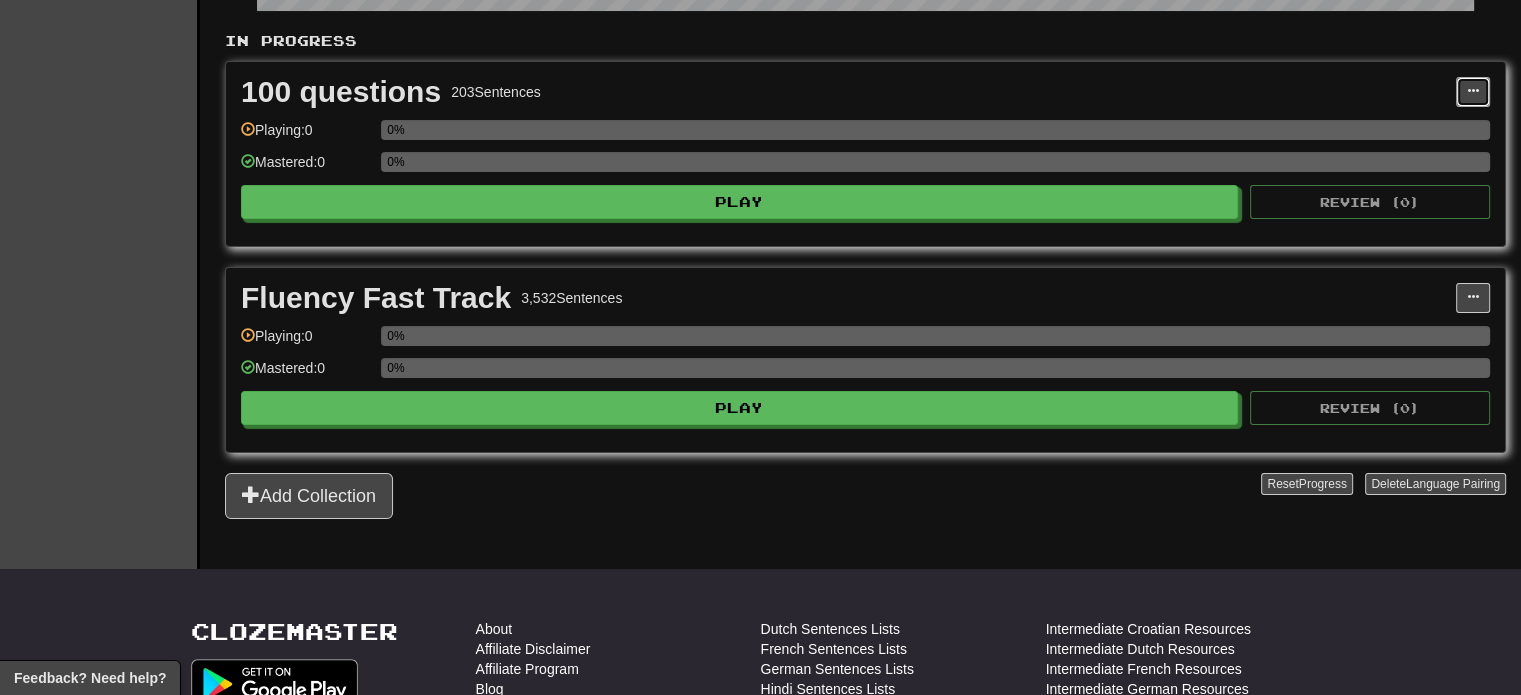 click at bounding box center (1473, 92) 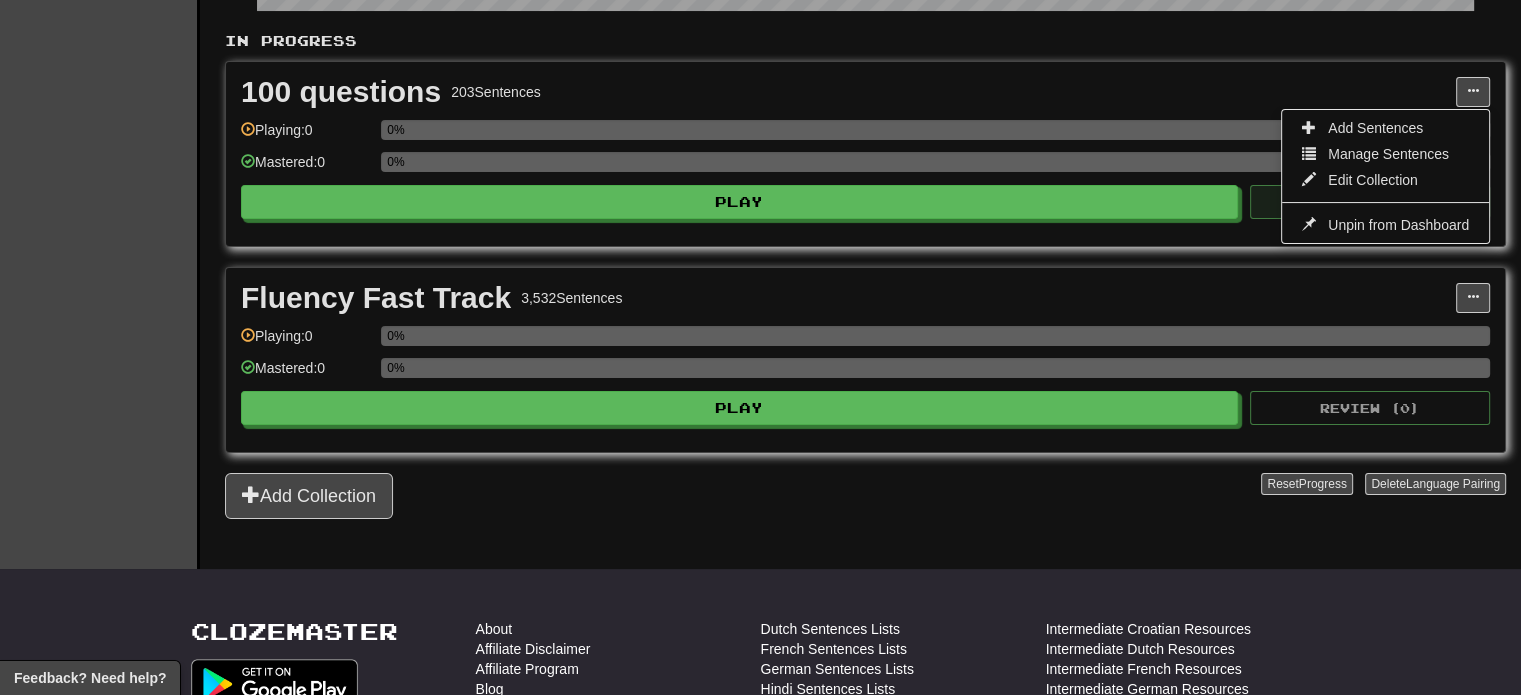 click on "Unpin from Dashboard" at bounding box center (1385, 225) 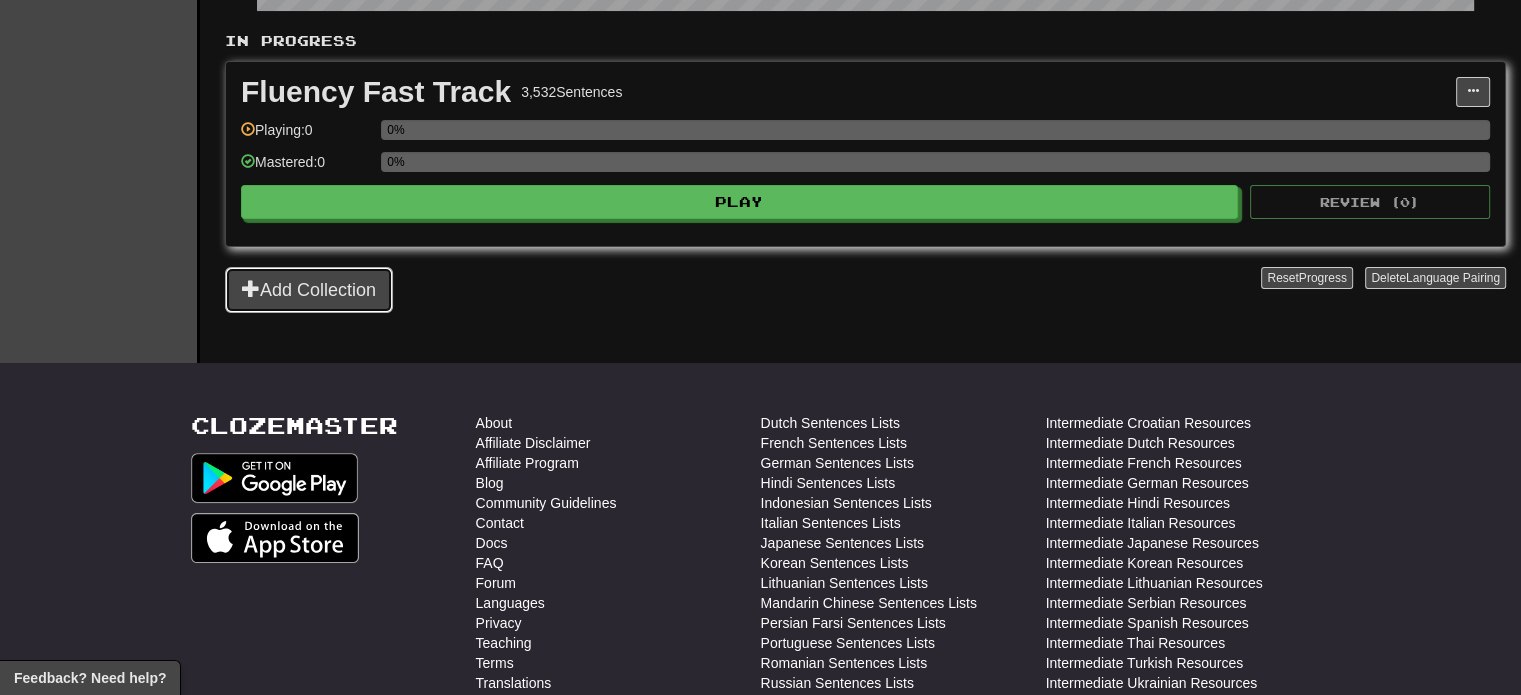 click on "Add Collection" at bounding box center (309, 290) 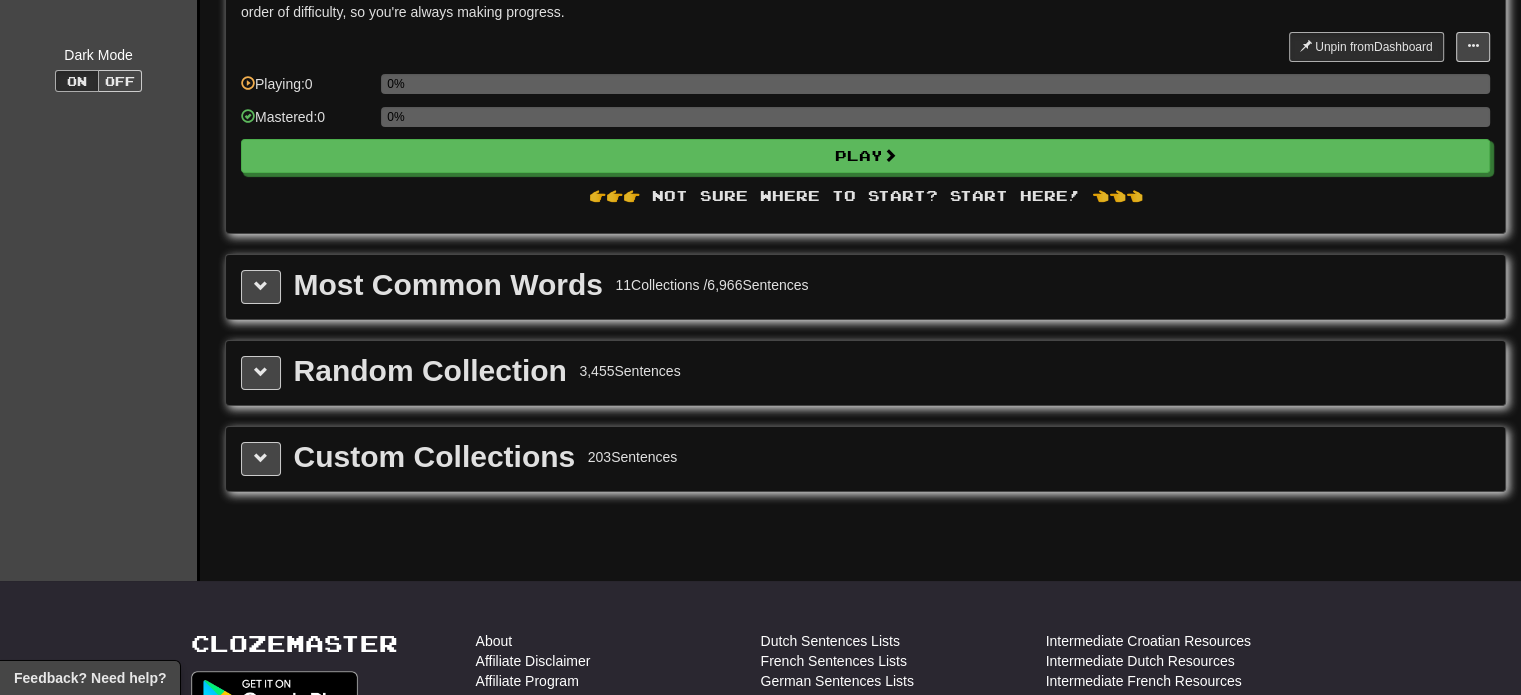 scroll, scrollTop: 200, scrollLeft: 0, axis: vertical 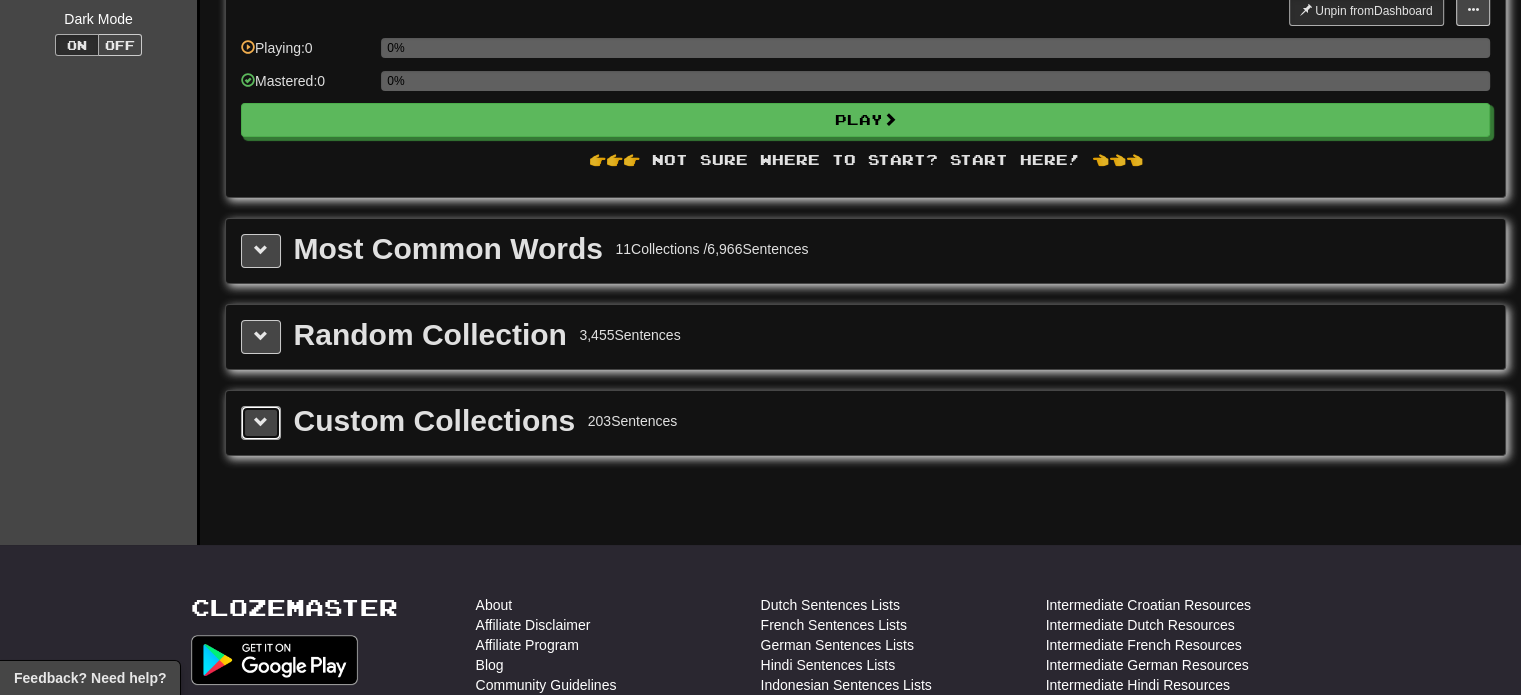 click at bounding box center (261, 423) 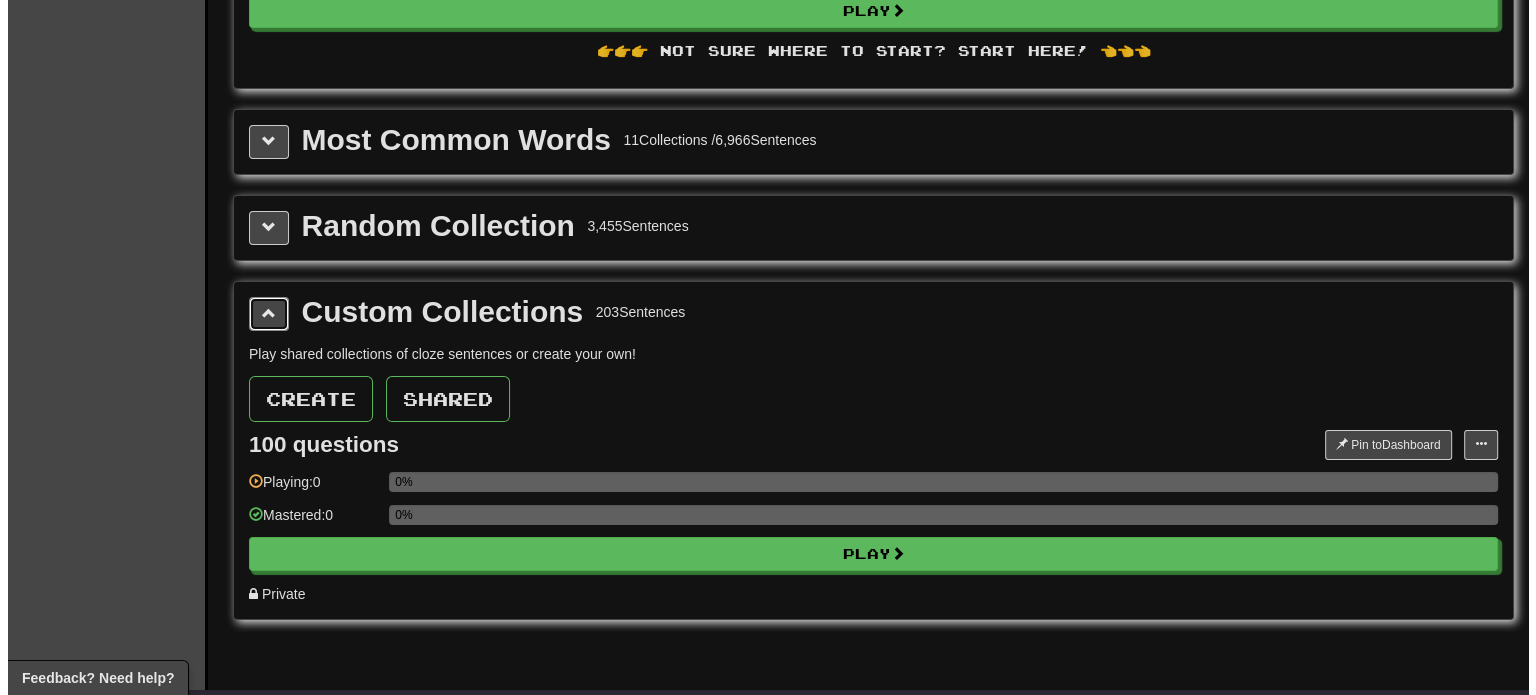 scroll, scrollTop: 400, scrollLeft: 0, axis: vertical 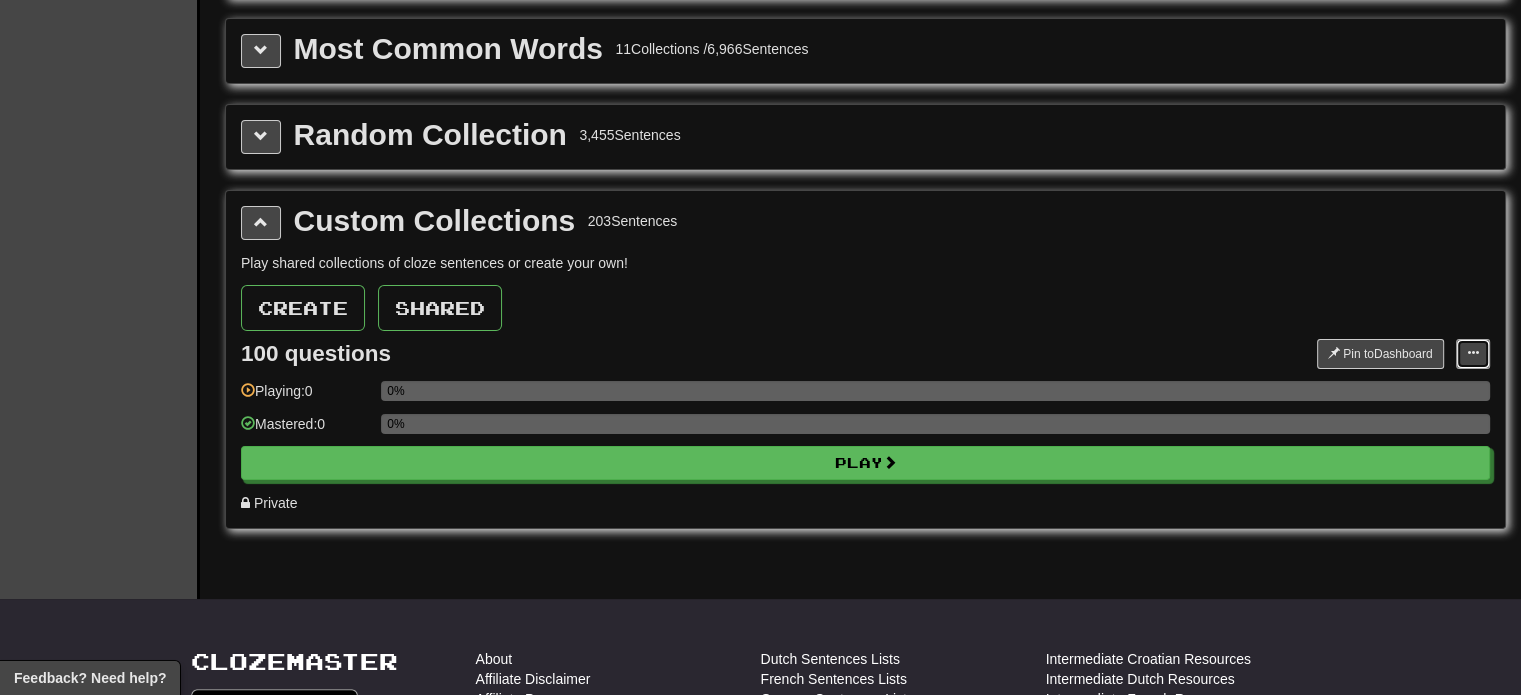 click at bounding box center [1473, 353] 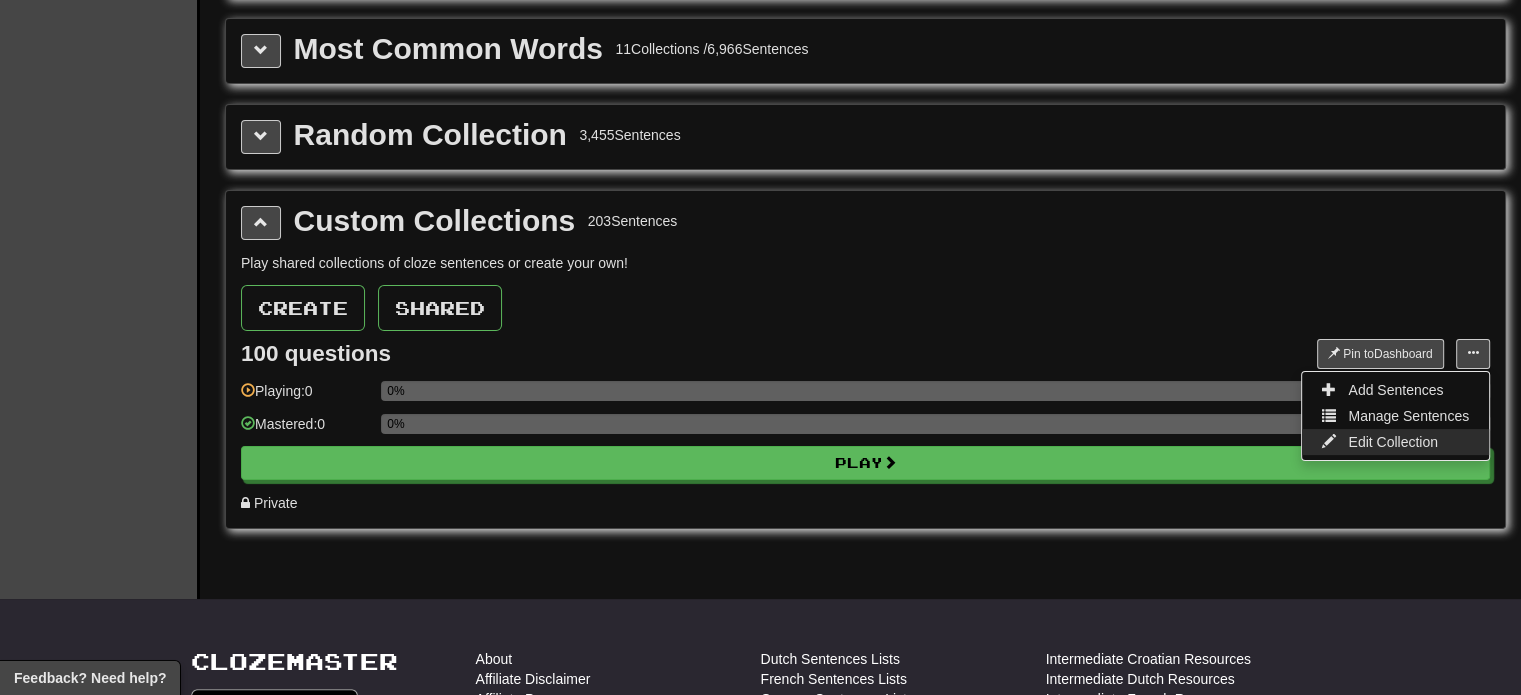 click on "Edit Collection" at bounding box center (1395, 442) 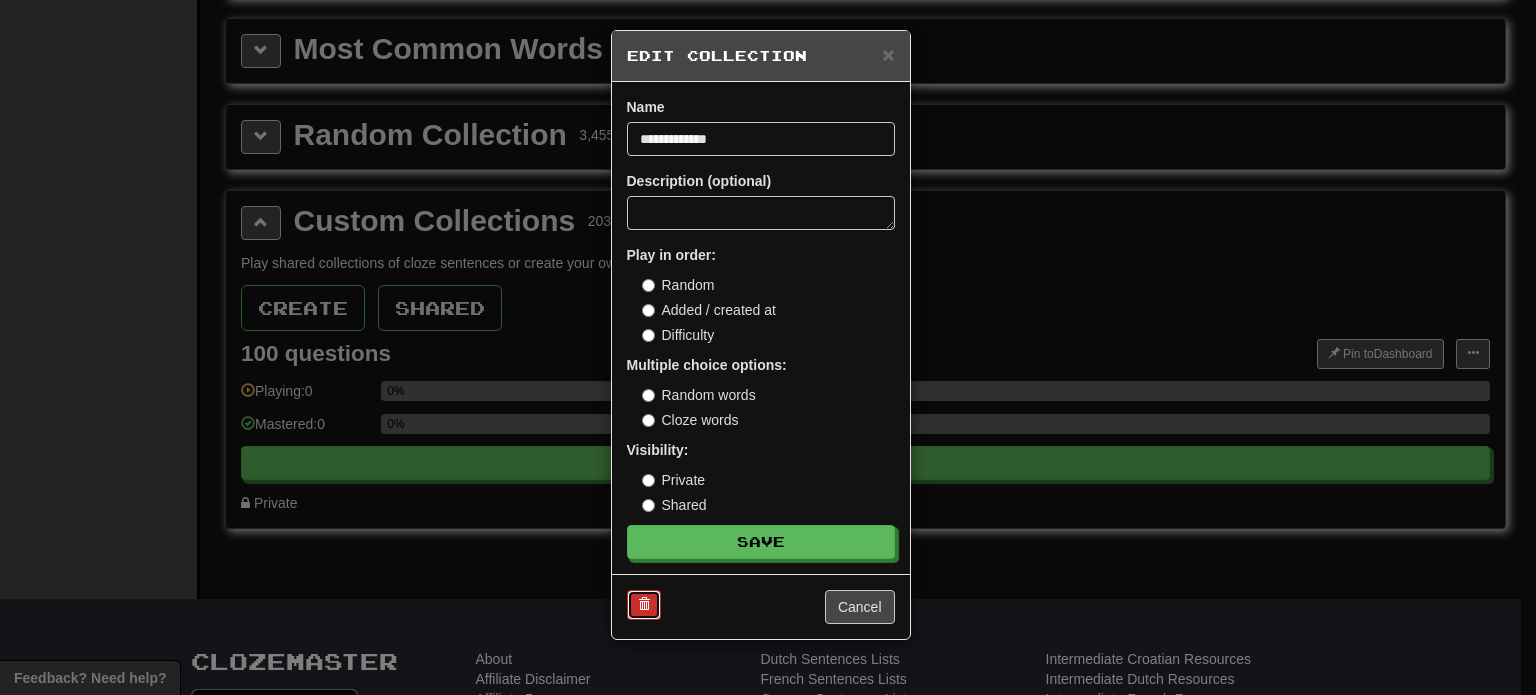 click at bounding box center [644, 604] 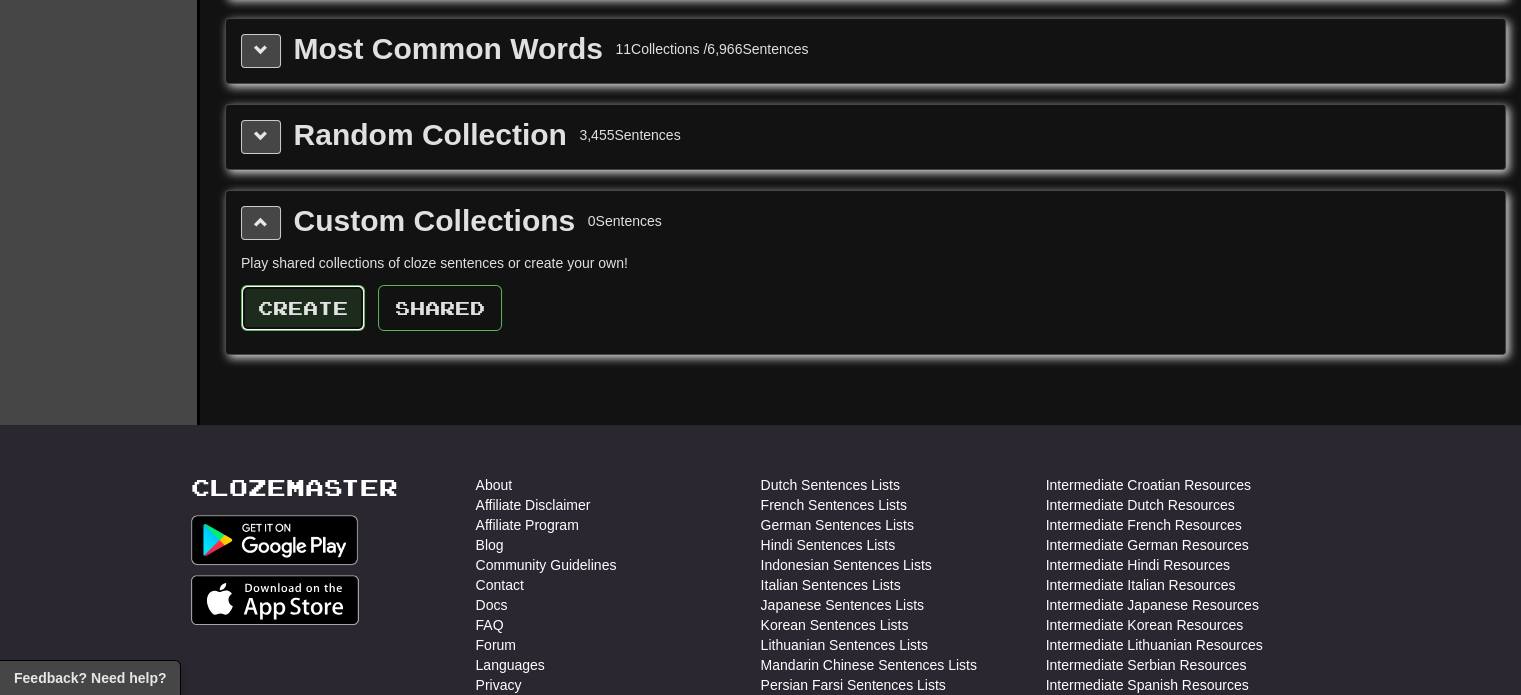 click on "Create" at bounding box center [303, 308] 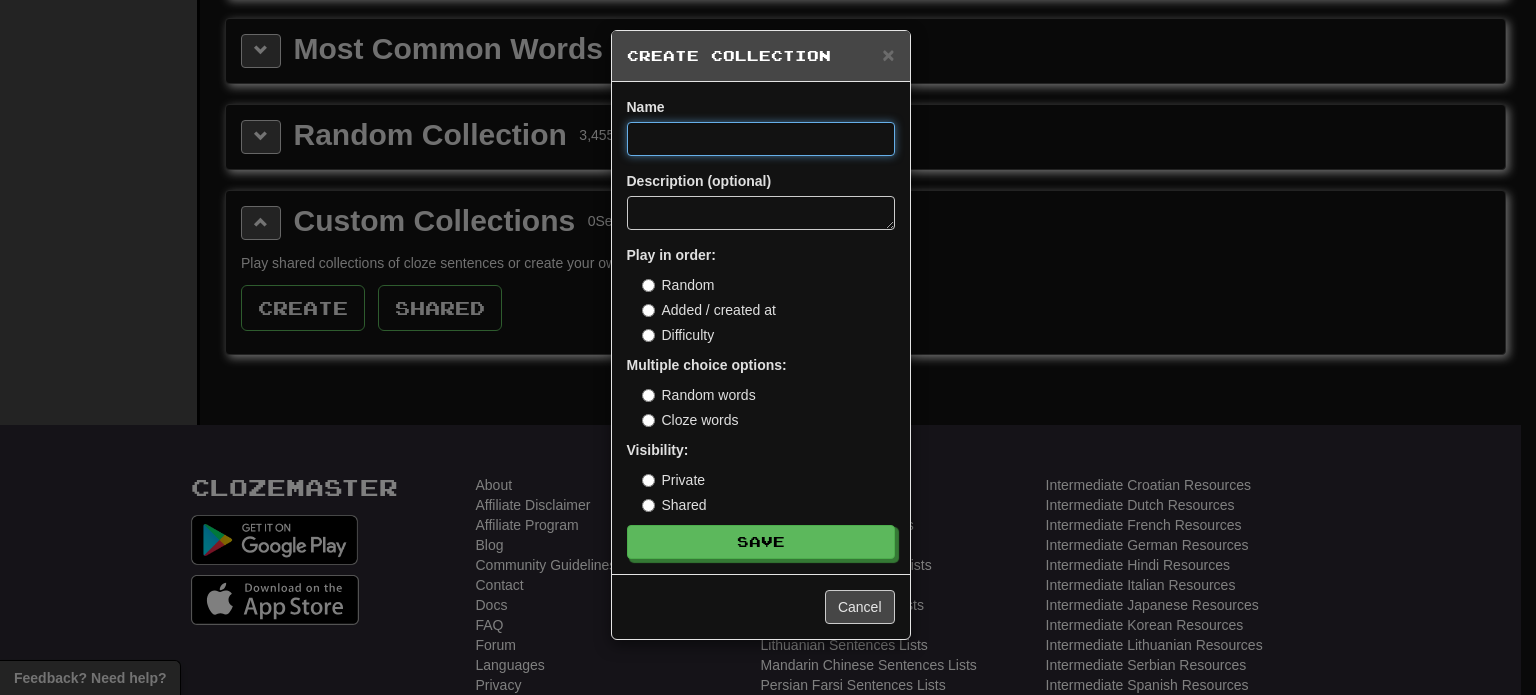 click at bounding box center [761, 139] 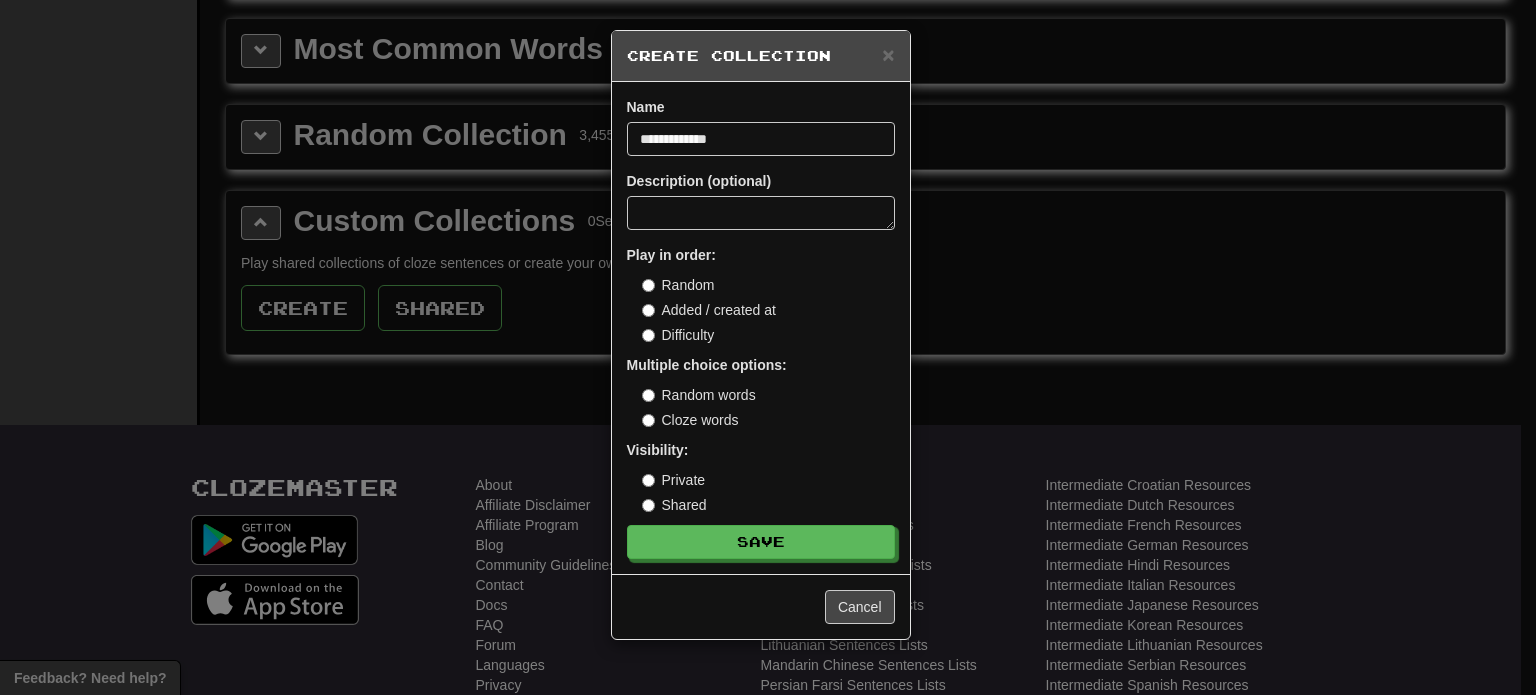 click on "Added / created at" at bounding box center [709, 310] 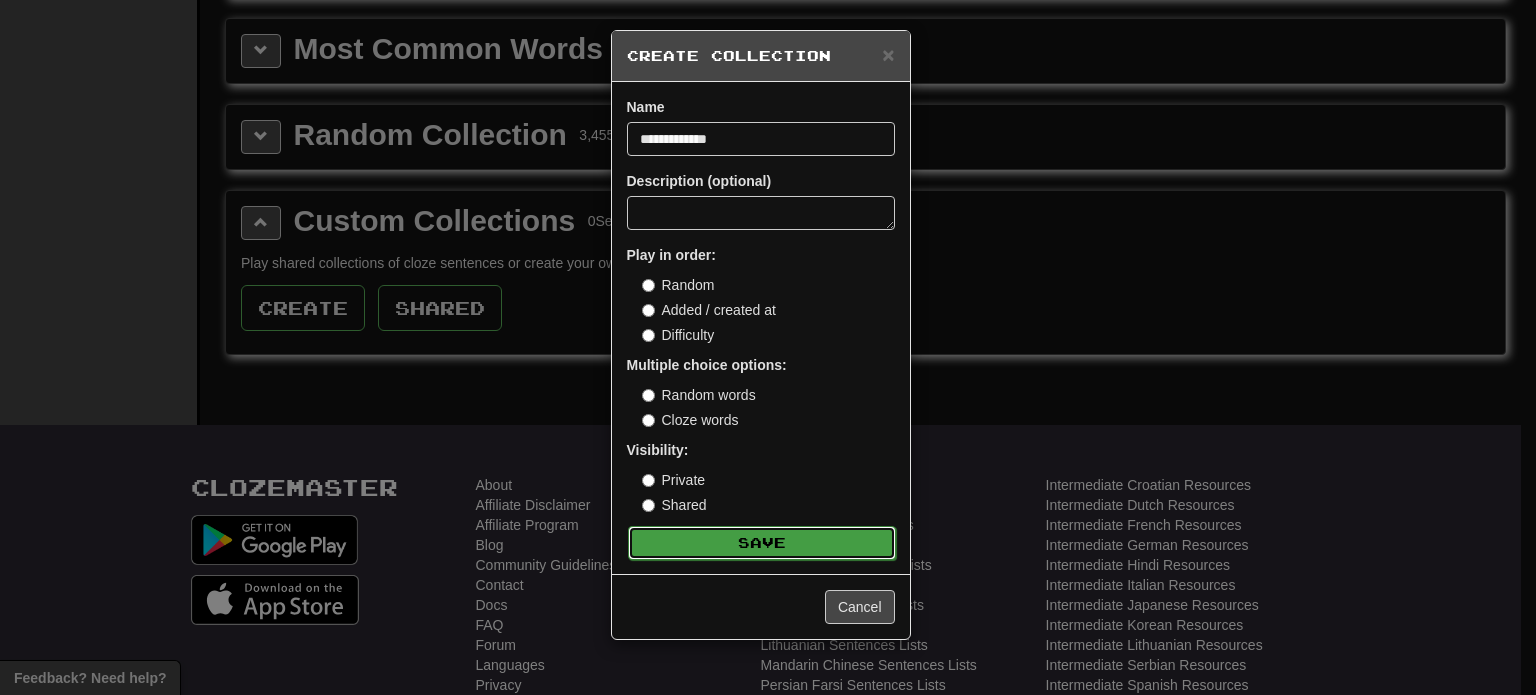 click on "Save" at bounding box center [762, 543] 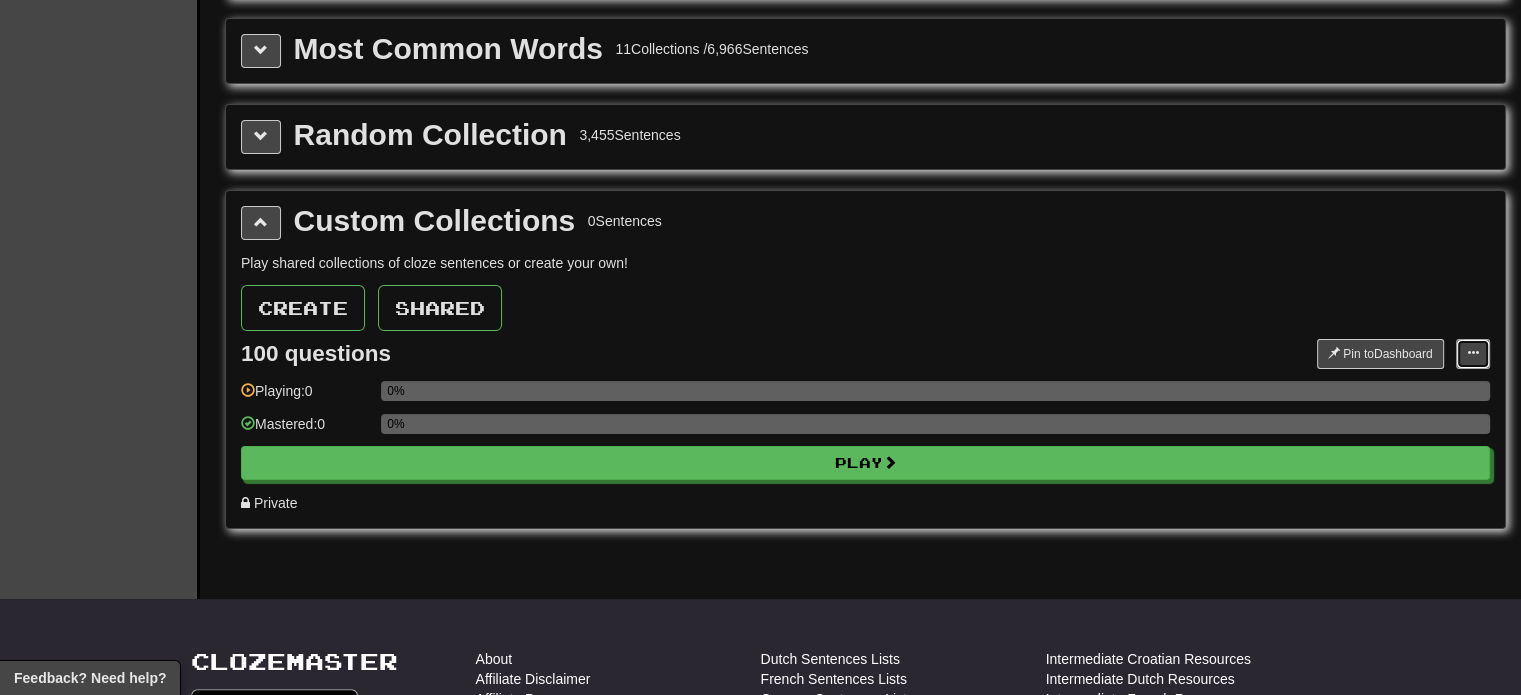 click at bounding box center (1473, 354) 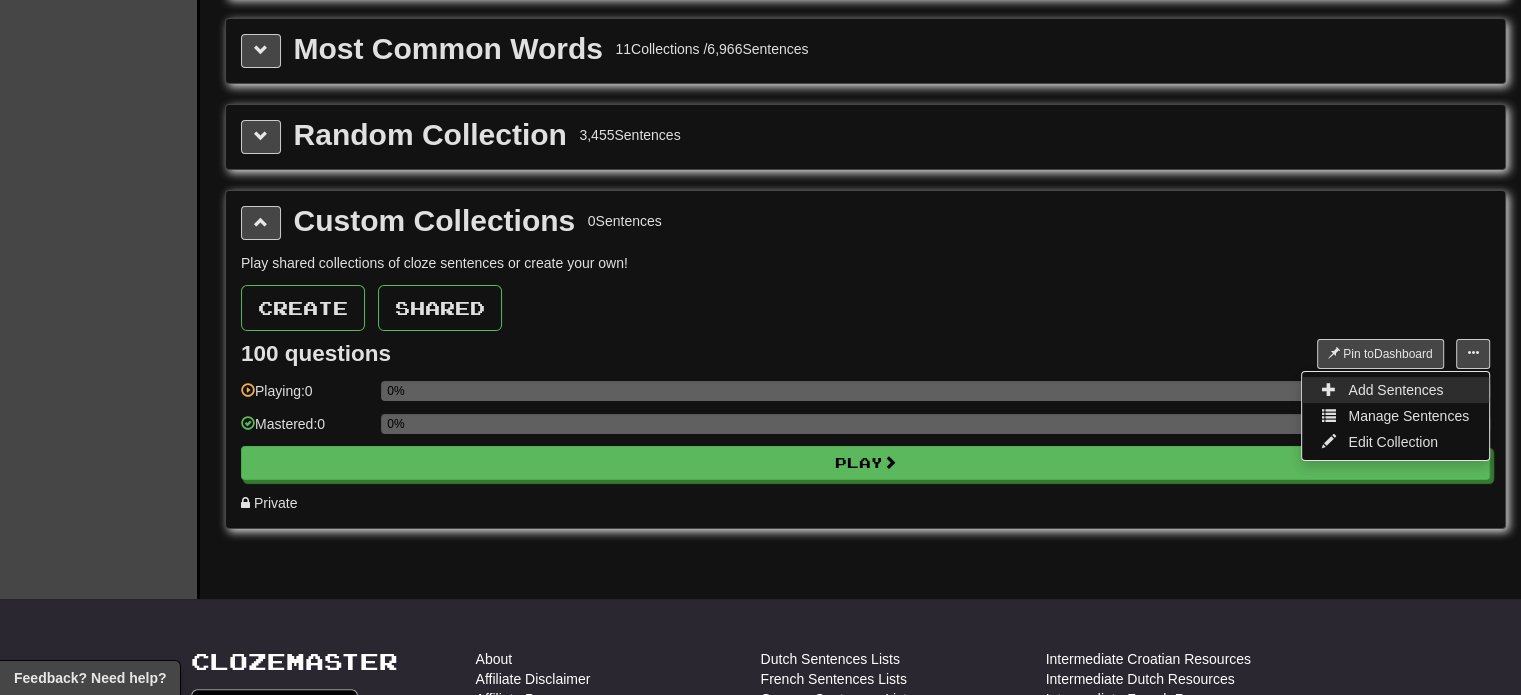 click on "Add Sentences" at bounding box center (1395, 390) 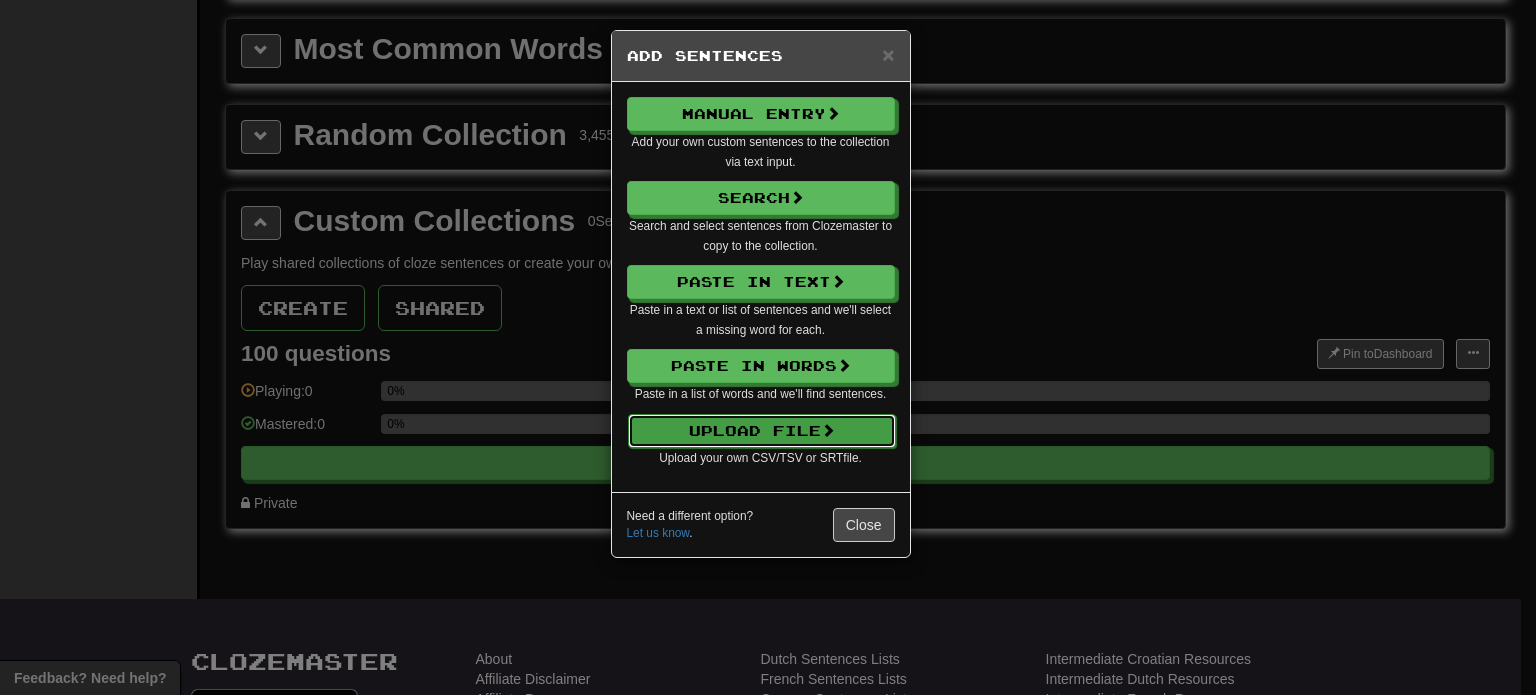 click on "Upload File" at bounding box center (762, 431) 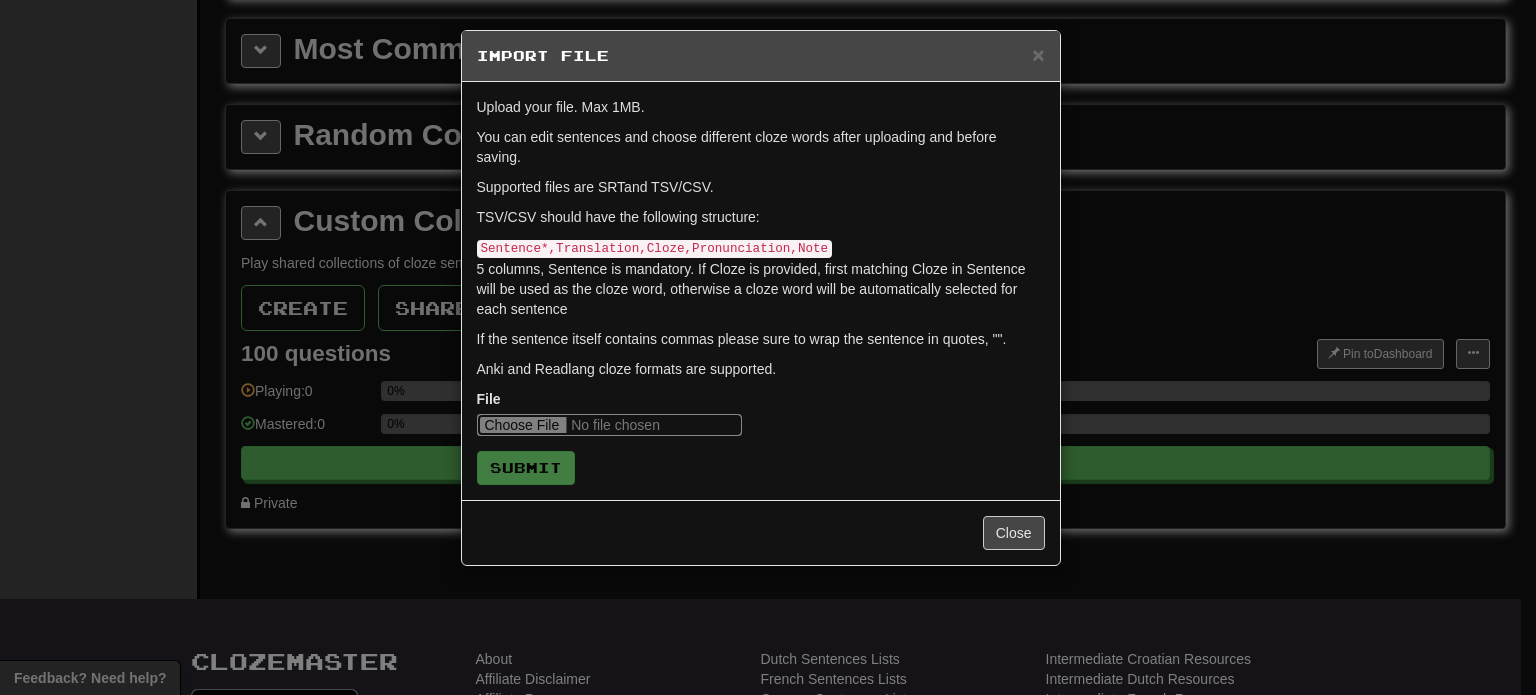 click at bounding box center [609, 425] 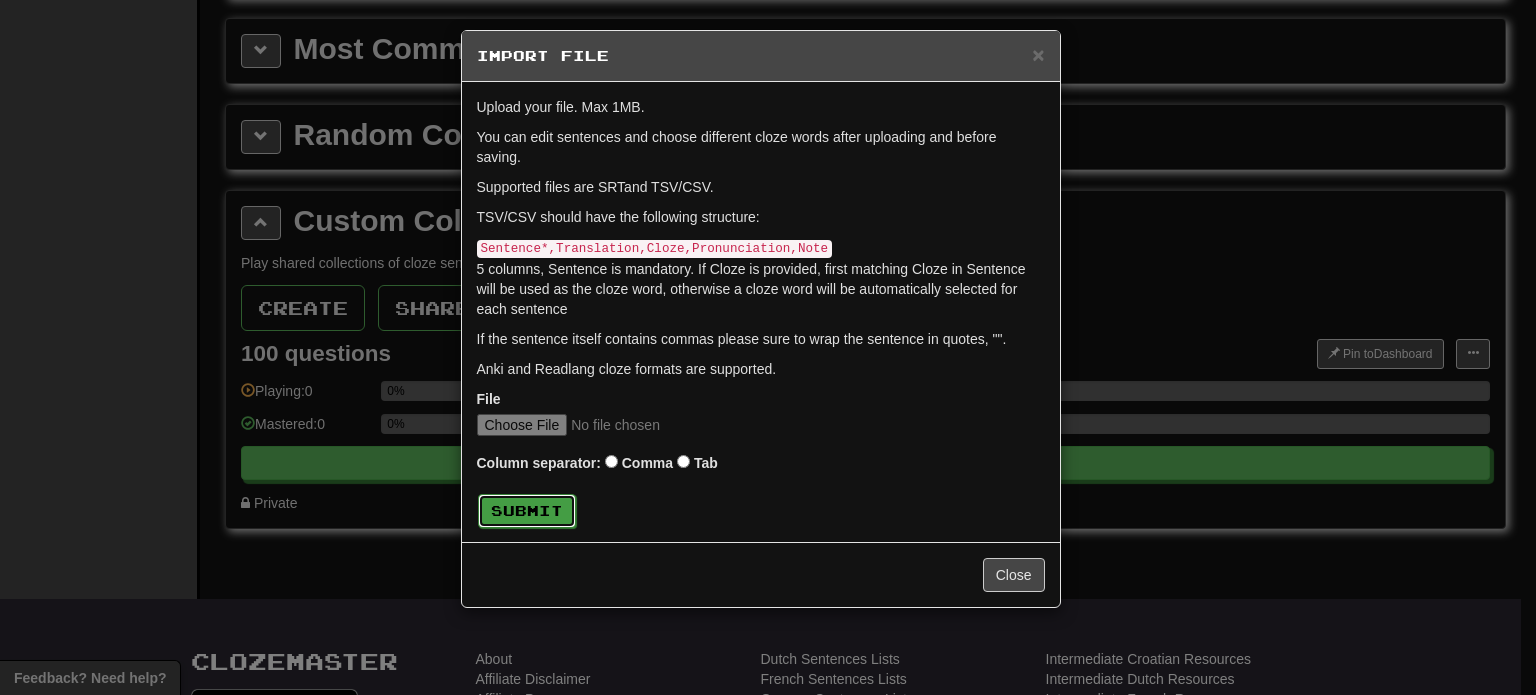 click on "Submit" at bounding box center [527, 511] 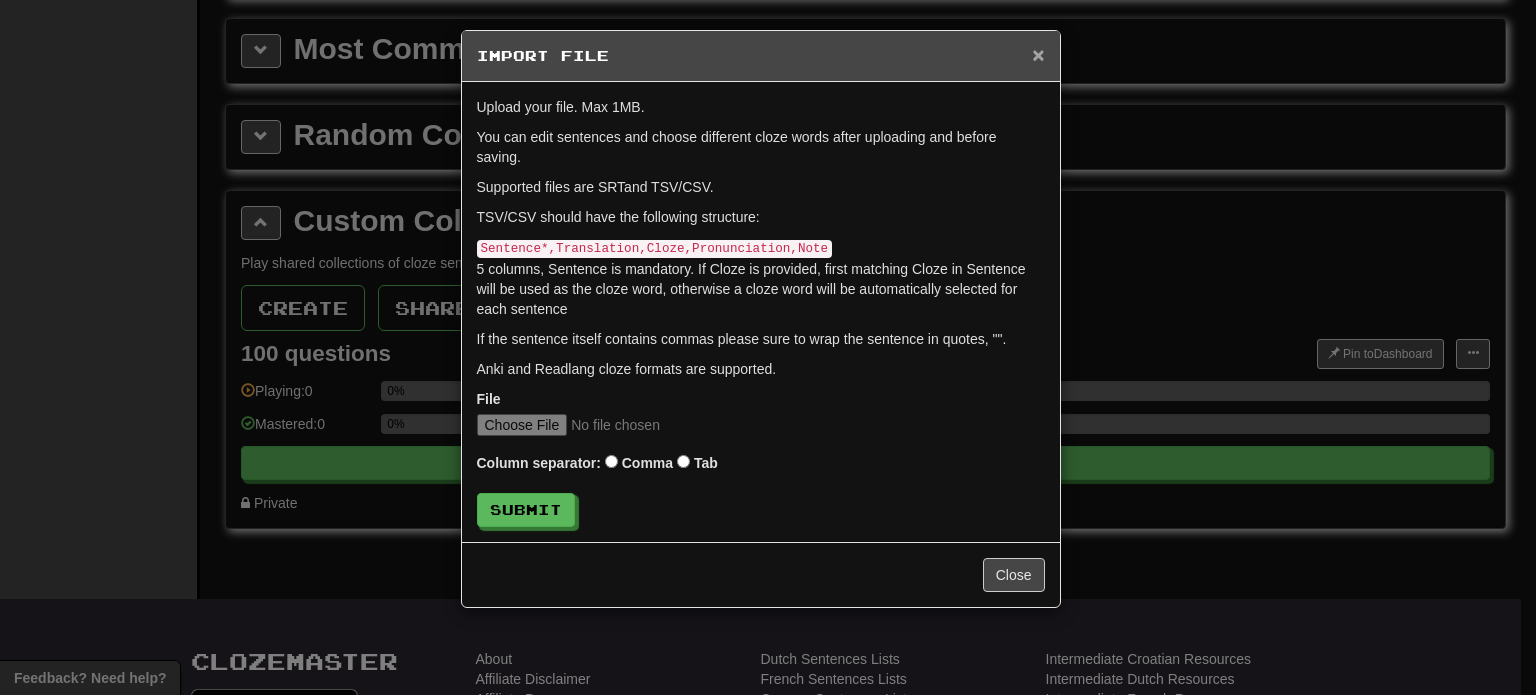 click on "×" at bounding box center (1038, 54) 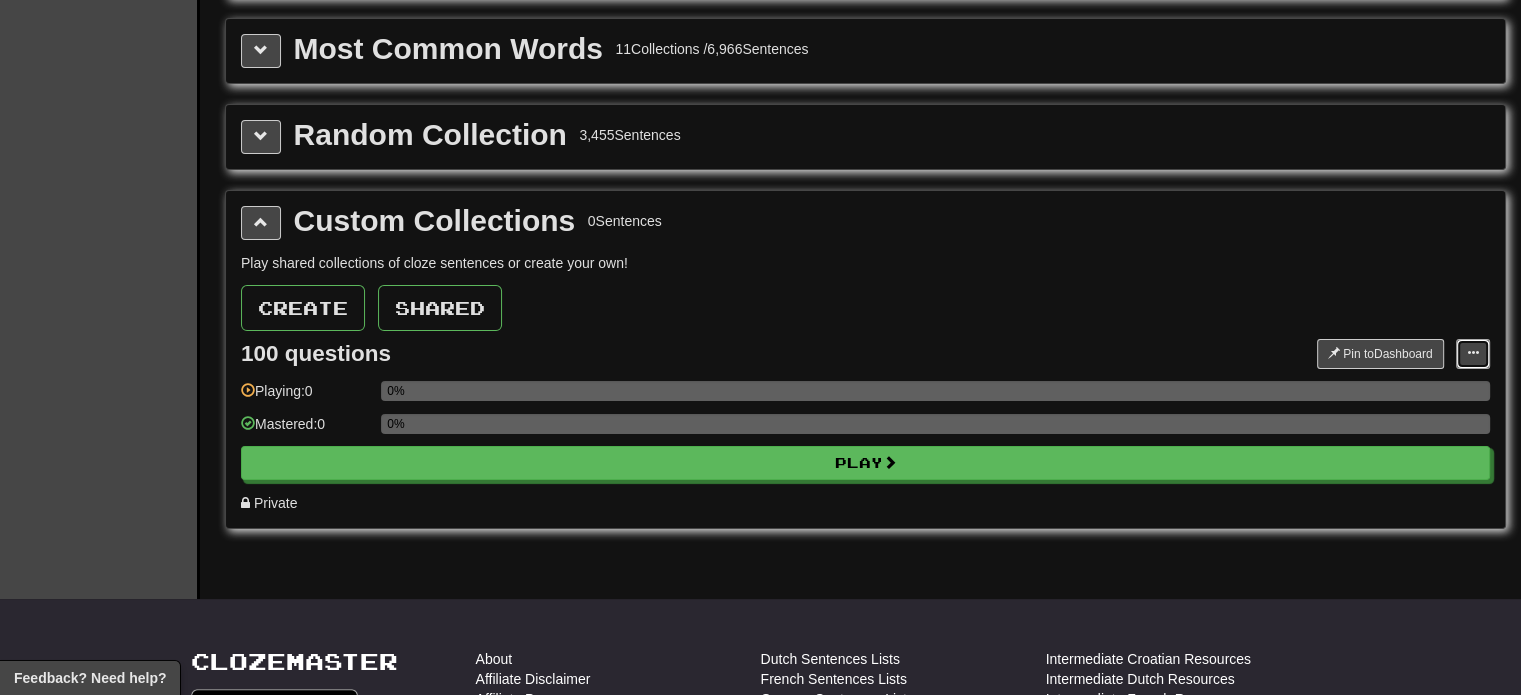 click at bounding box center [1473, 354] 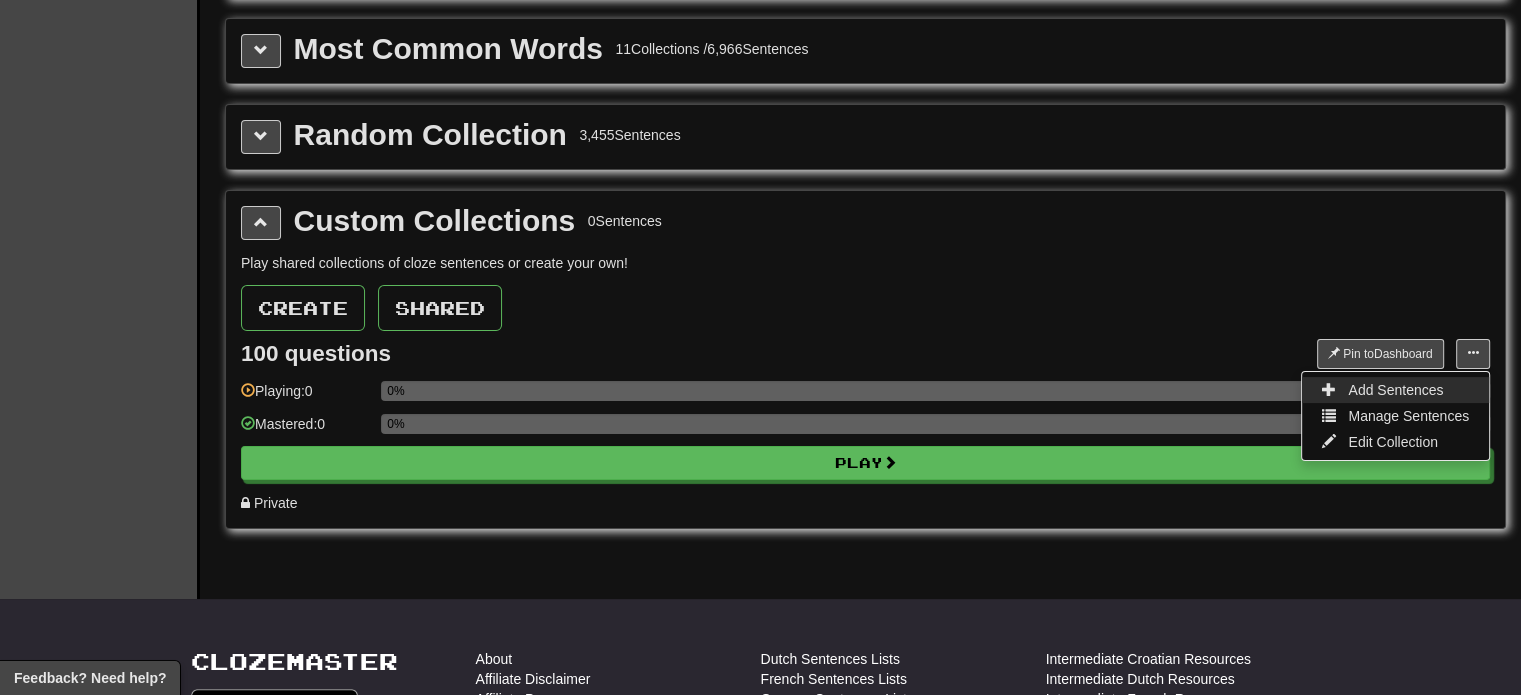 click on "Add Sentences" at bounding box center (1395, 390) 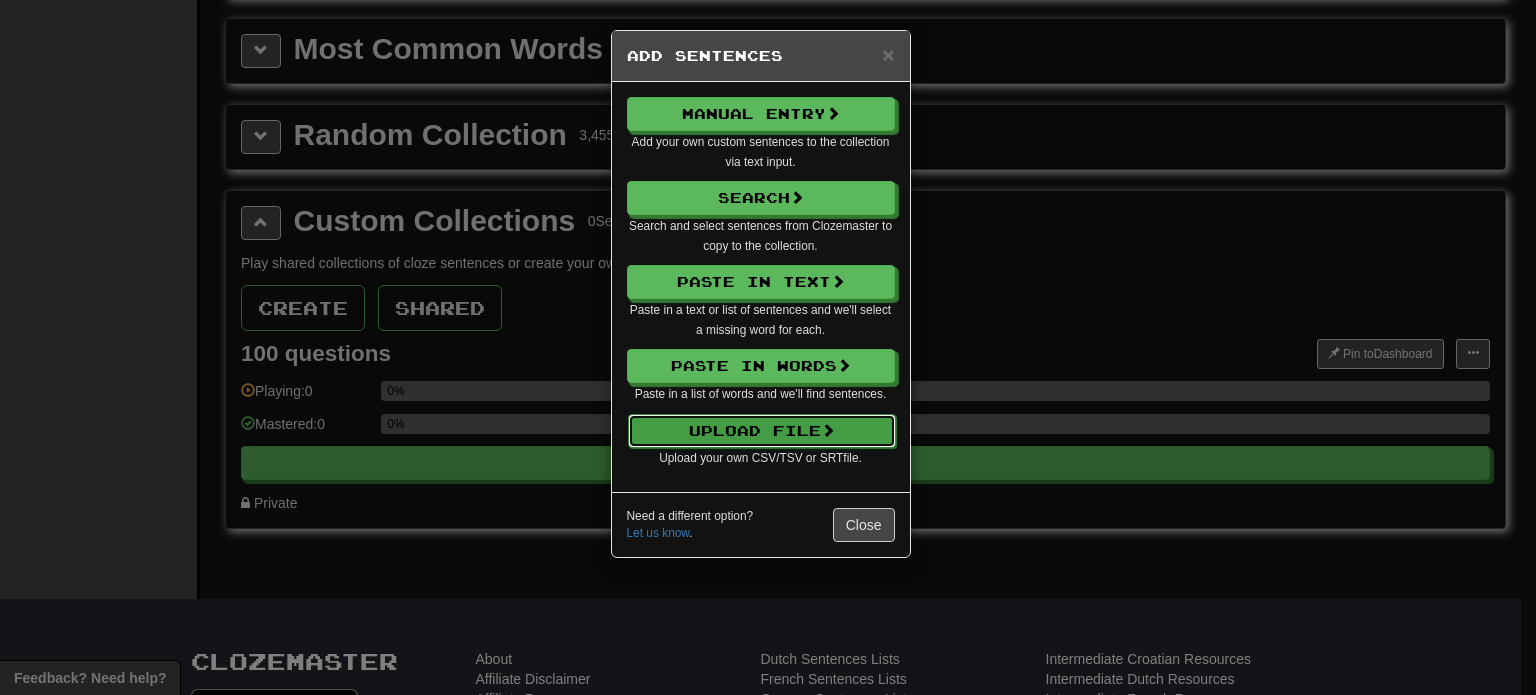 click on "Upload File" at bounding box center (762, 431) 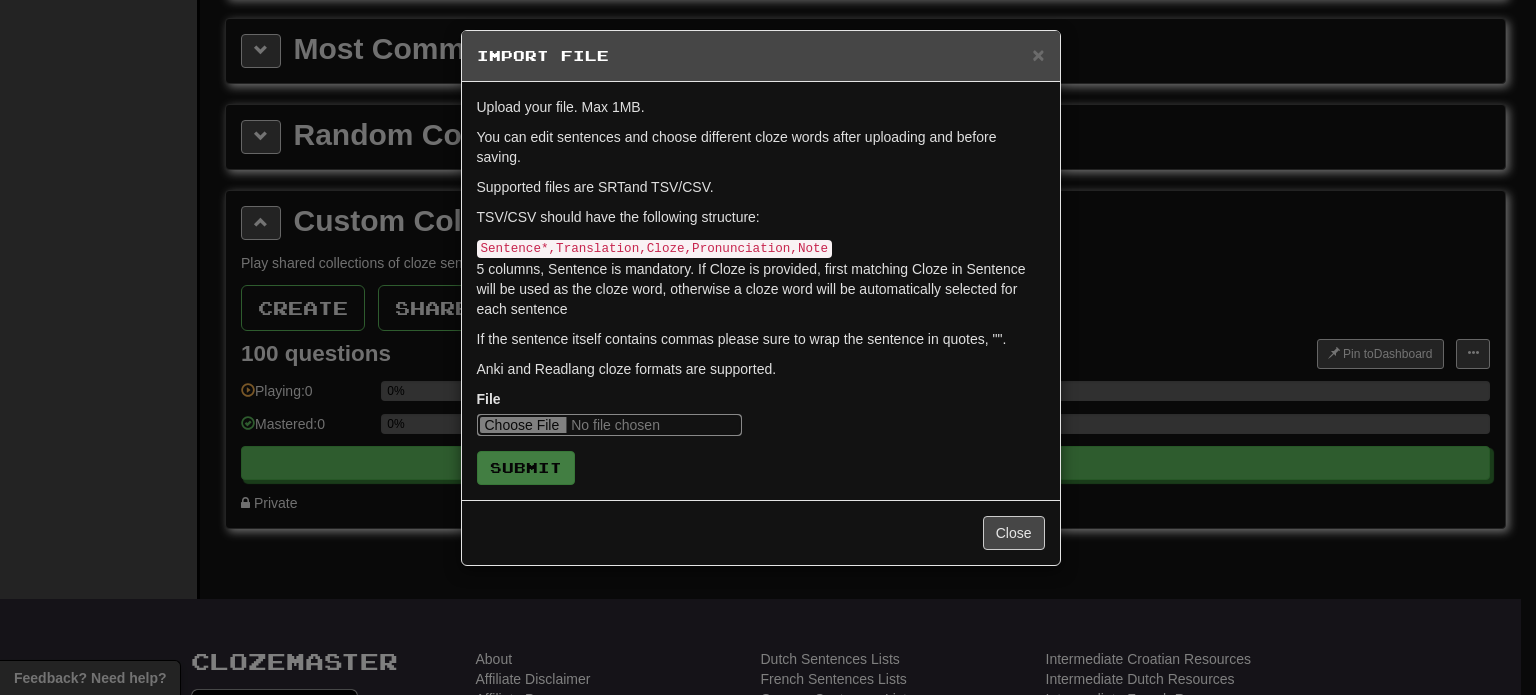 click at bounding box center (609, 425) 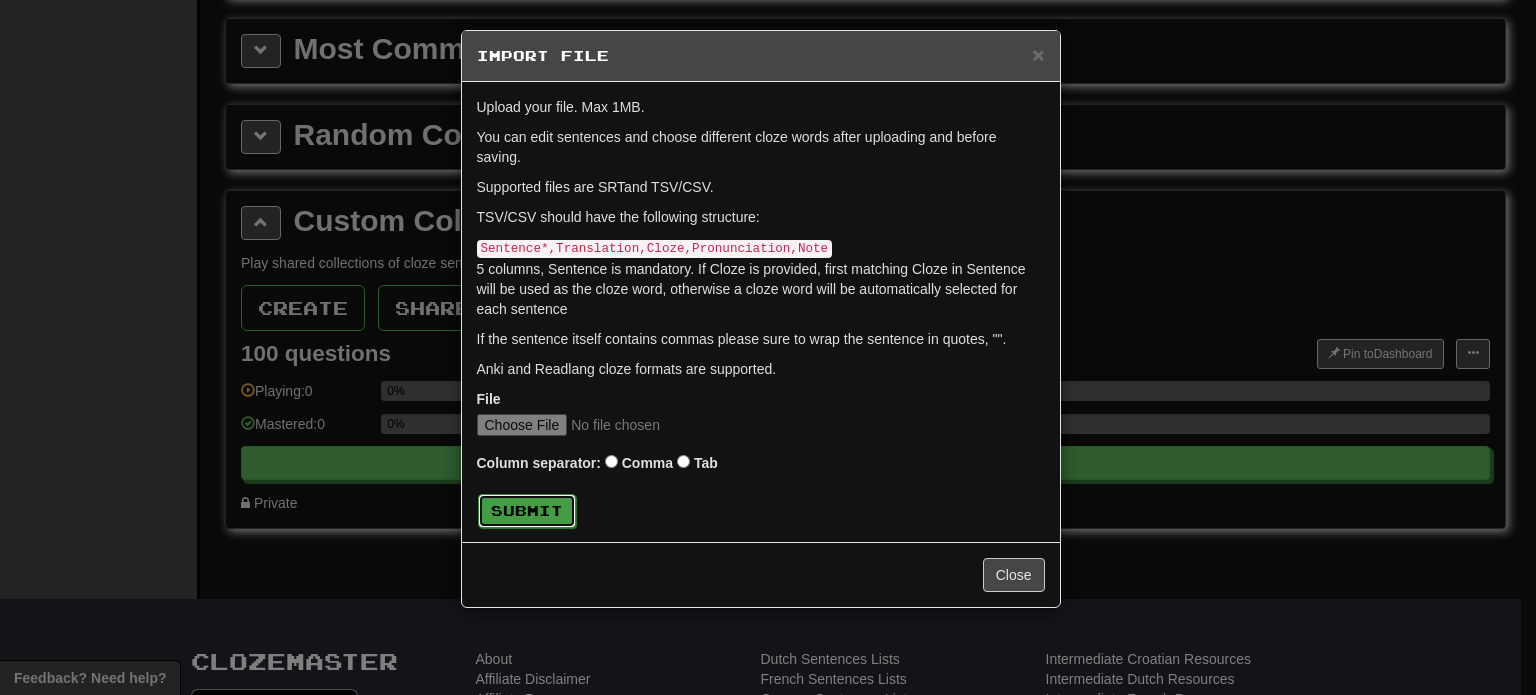 click on "Submit" at bounding box center (527, 511) 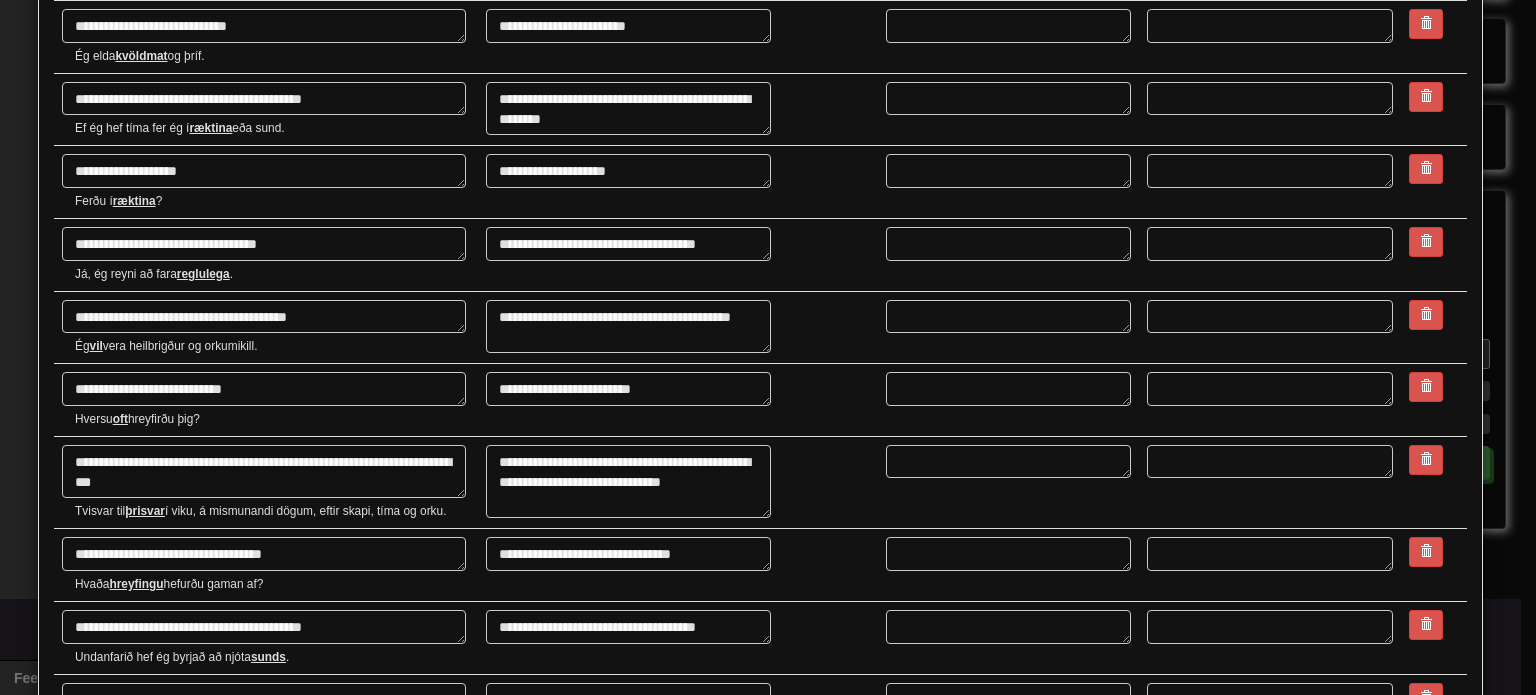 scroll, scrollTop: 3714, scrollLeft: 0, axis: vertical 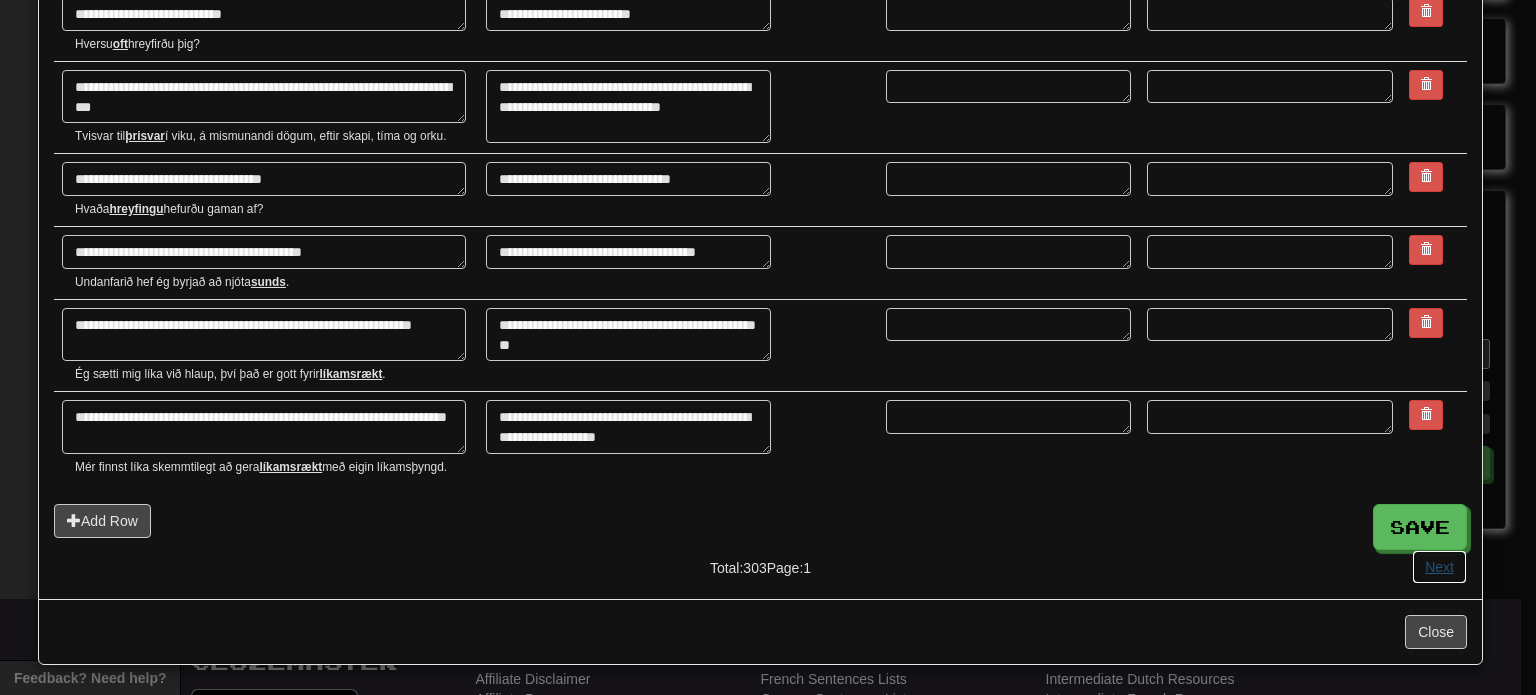 click on "Next" at bounding box center (1439, 567) 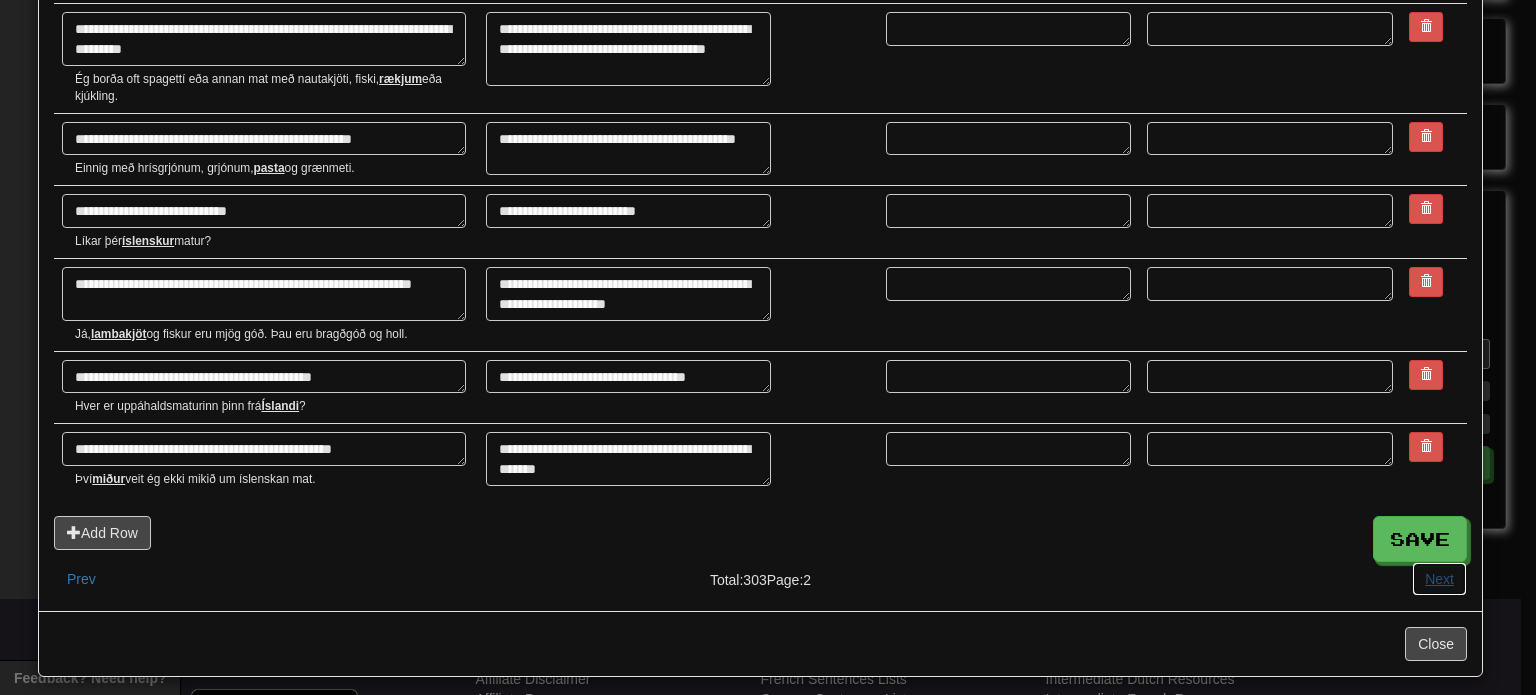 click on "Next" at bounding box center (1439, 579) 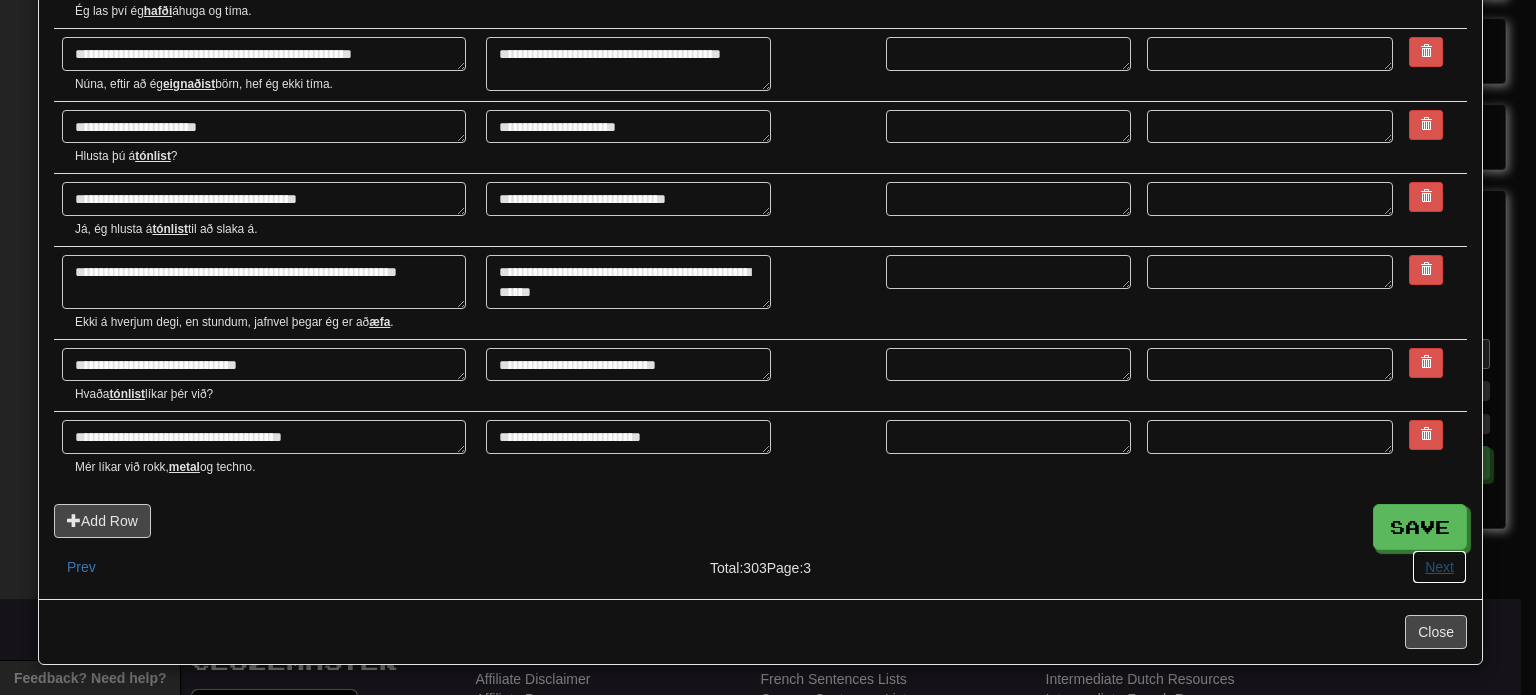 click on "Next" at bounding box center (1439, 567) 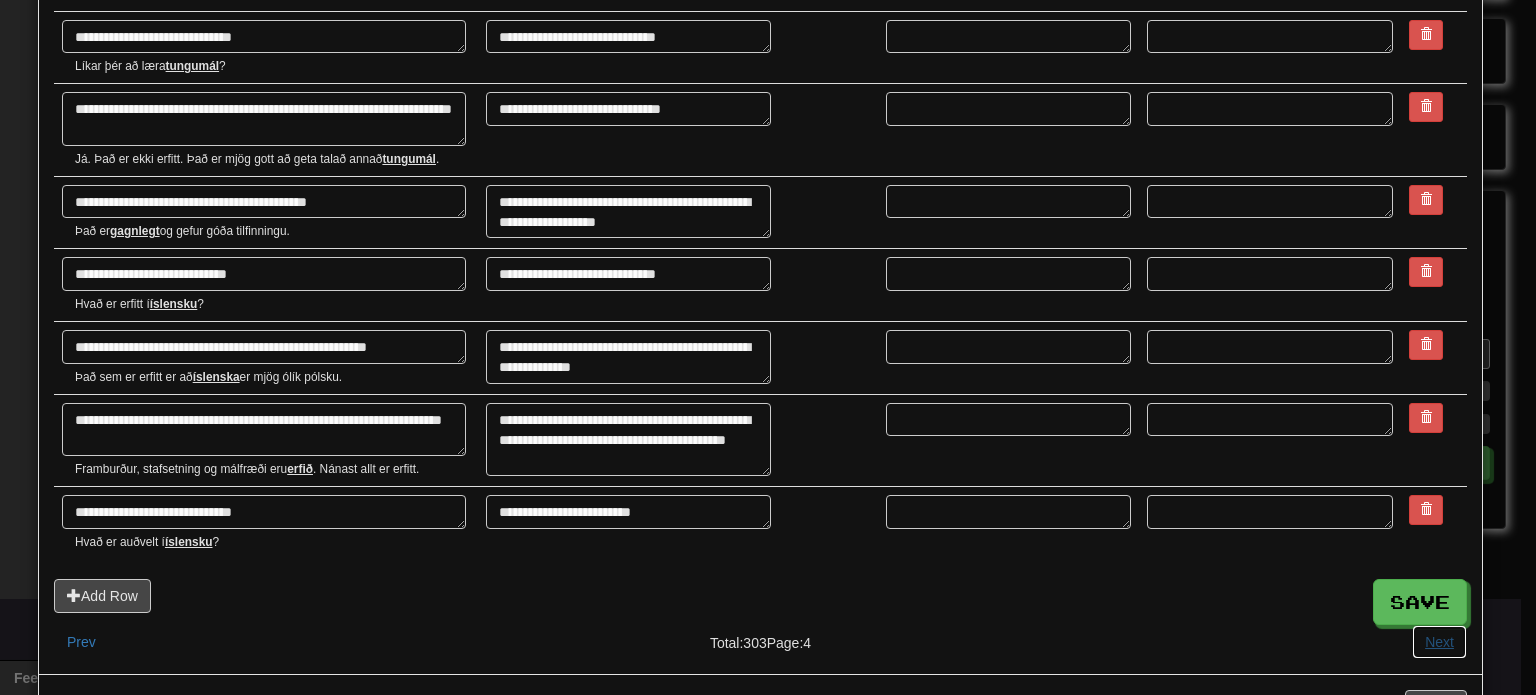 scroll, scrollTop: 3714, scrollLeft: 0, axis: vertical 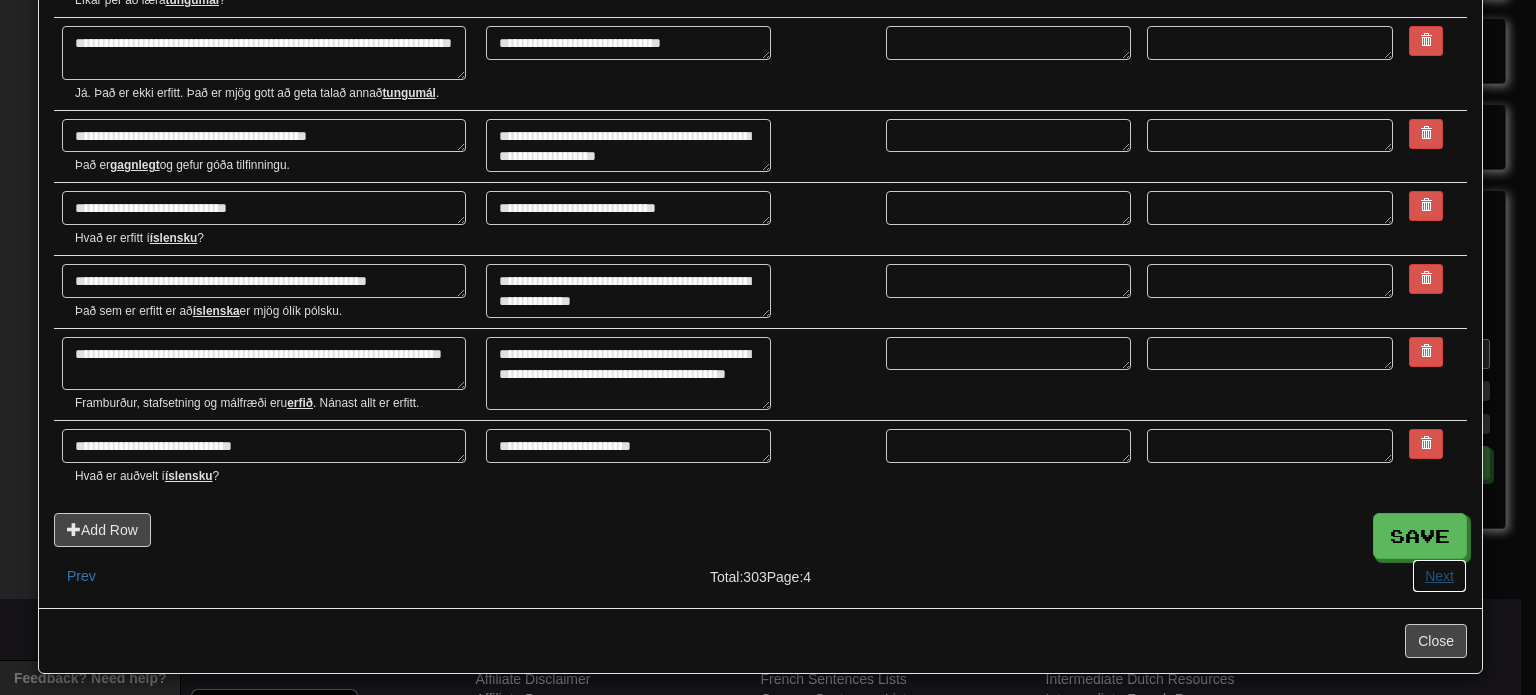 click on "Next" at bounding box center (1439, 576) 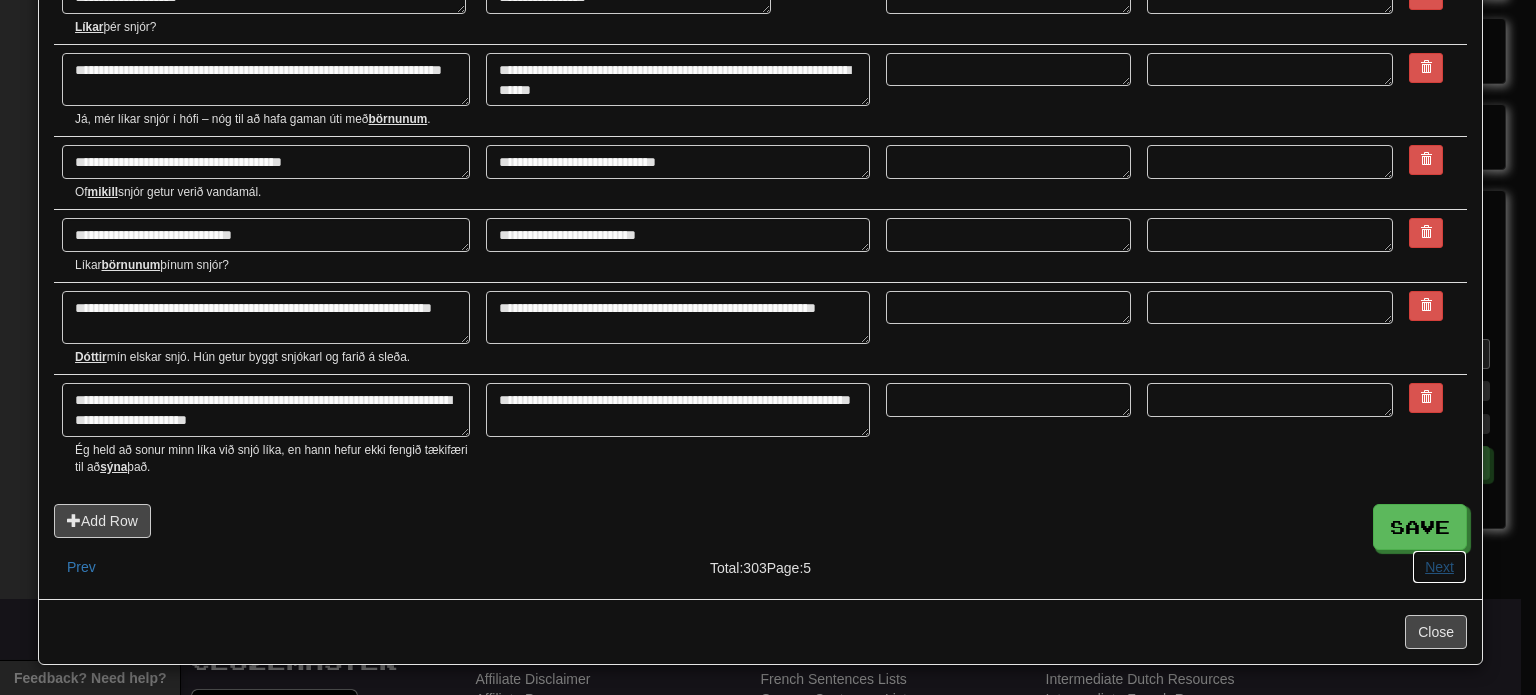 scroll, scrollTop: 3653, scrollLeft: 0, axis: vertical 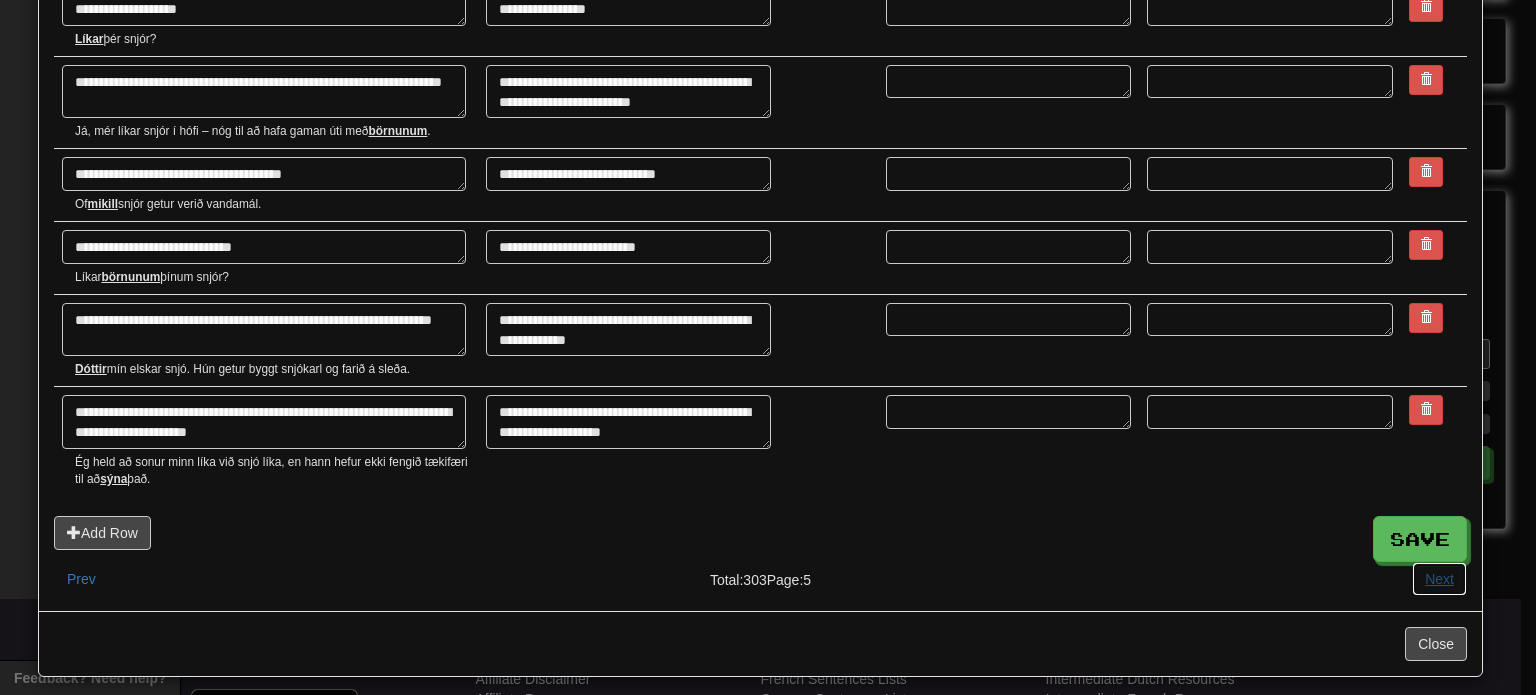 click on "Next" at bounding box center (1439, 579) 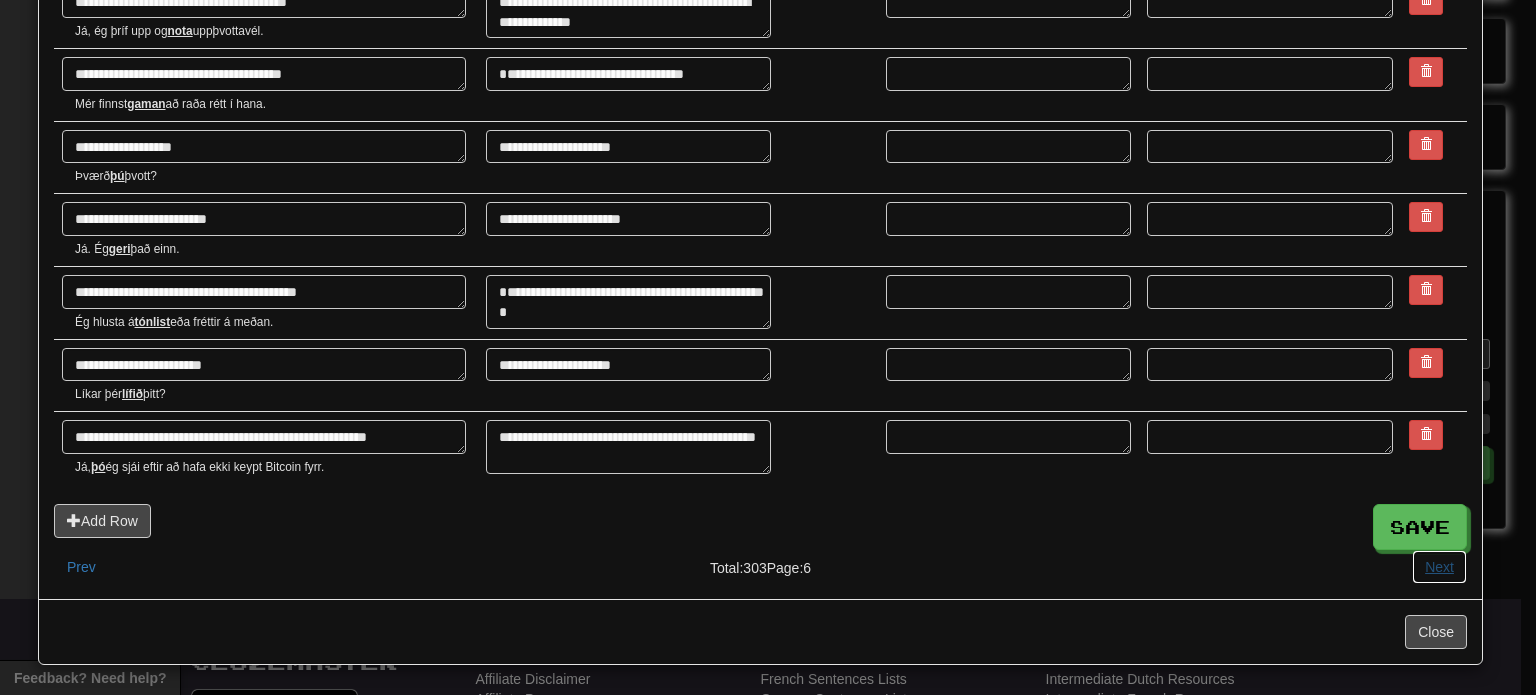 scroll, scrollTop: 3633, scrollLeft: 0, axis: vertical 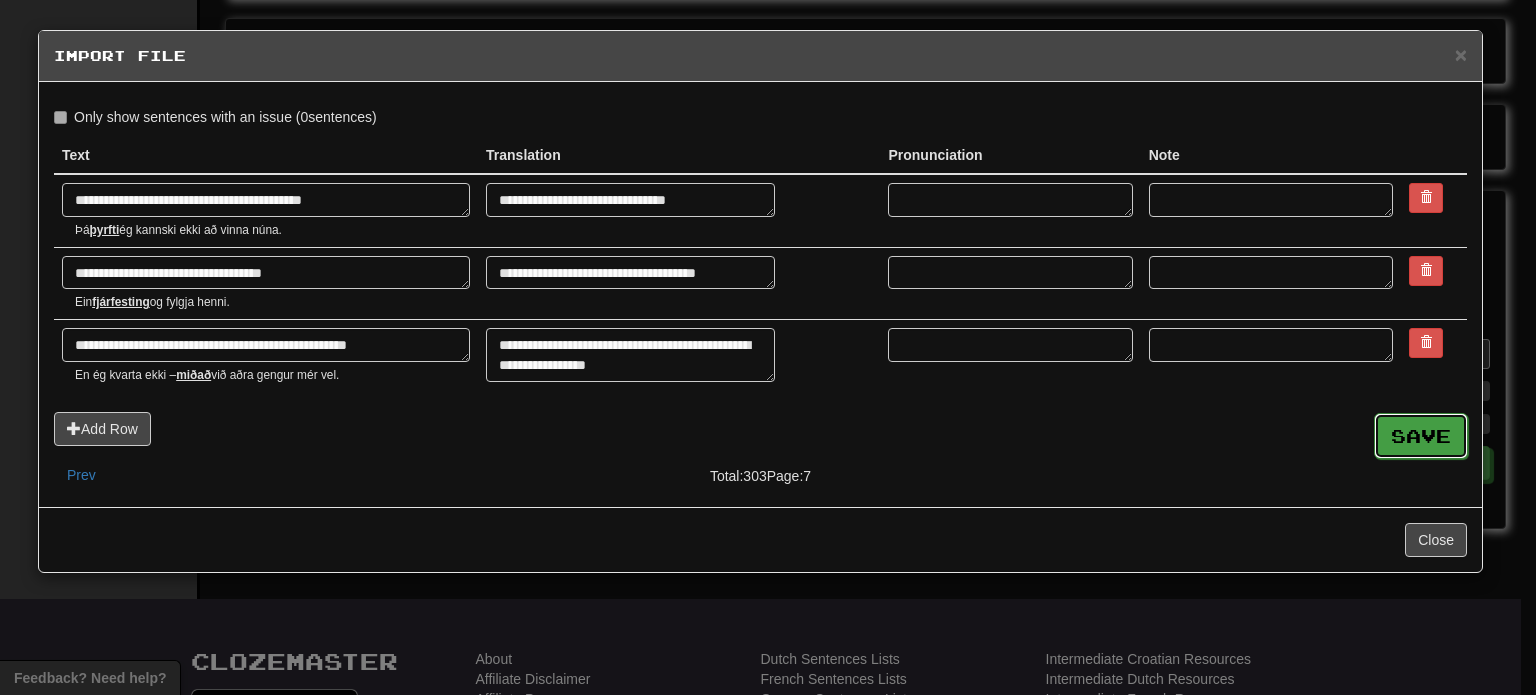 click on "Save" at bounding box center (1421, 436) 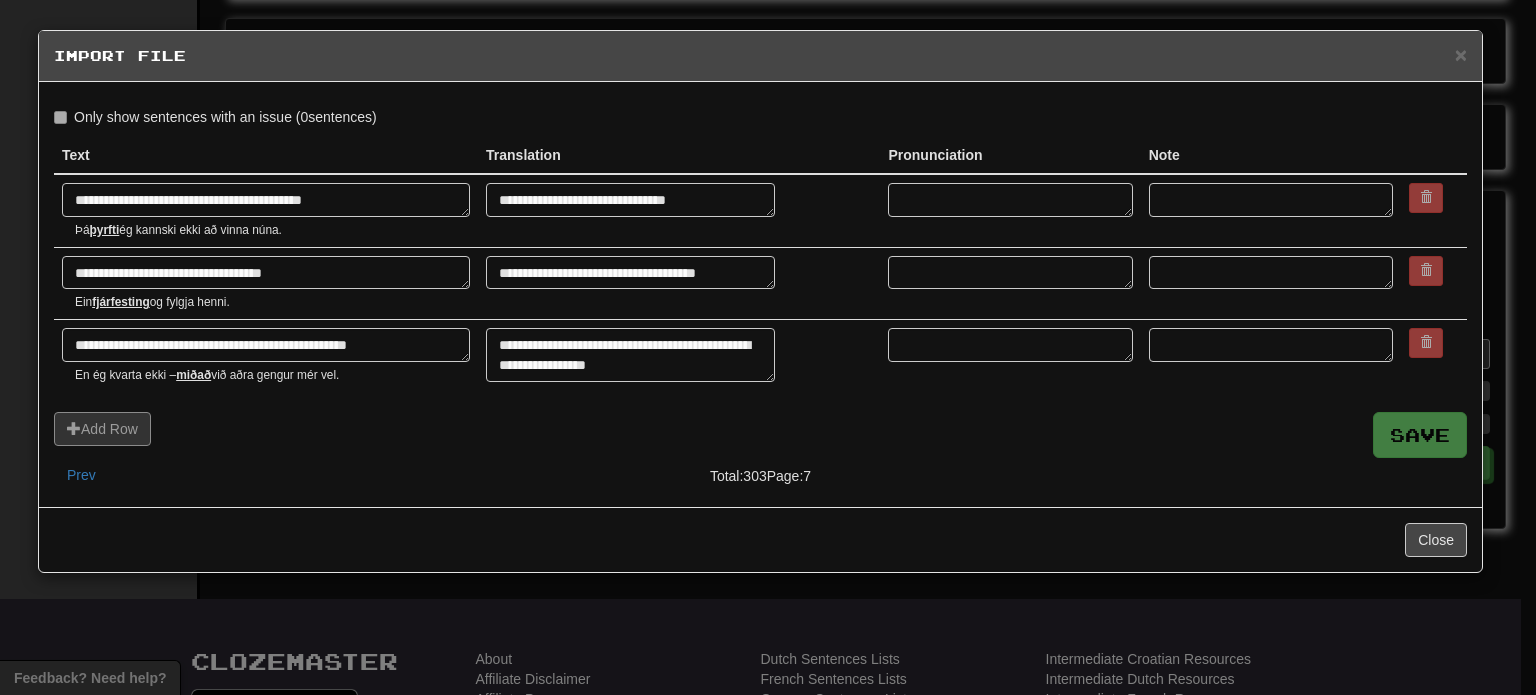 type on "*" 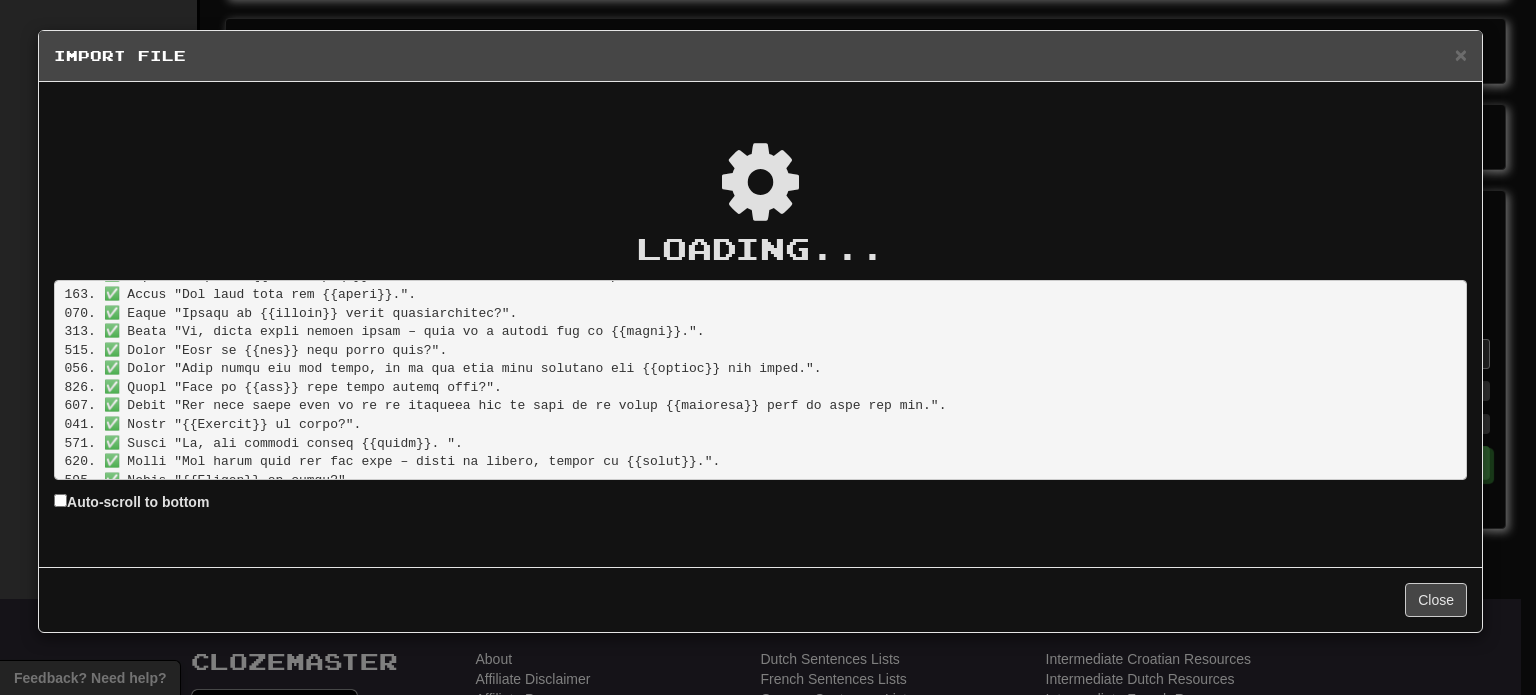 scroll, scrollTop: 5424, scrollLeft: 0, axis: vertical 